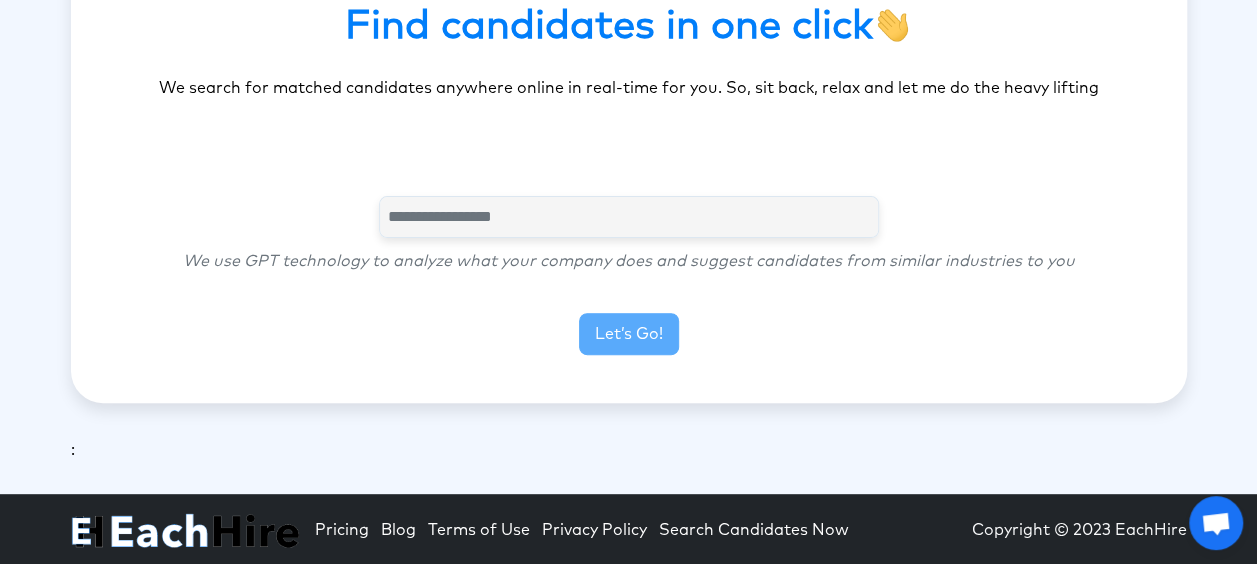scroll, scrollTop: 30, scrollLeft: 0, axis: vertical 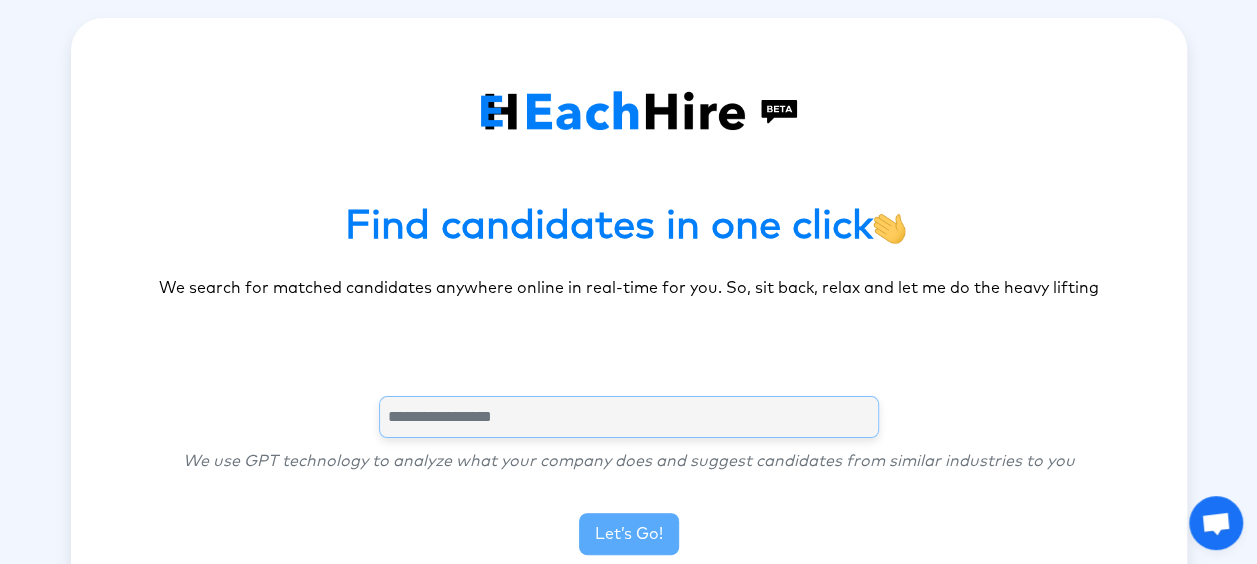 click at bounding box center (629, 417) 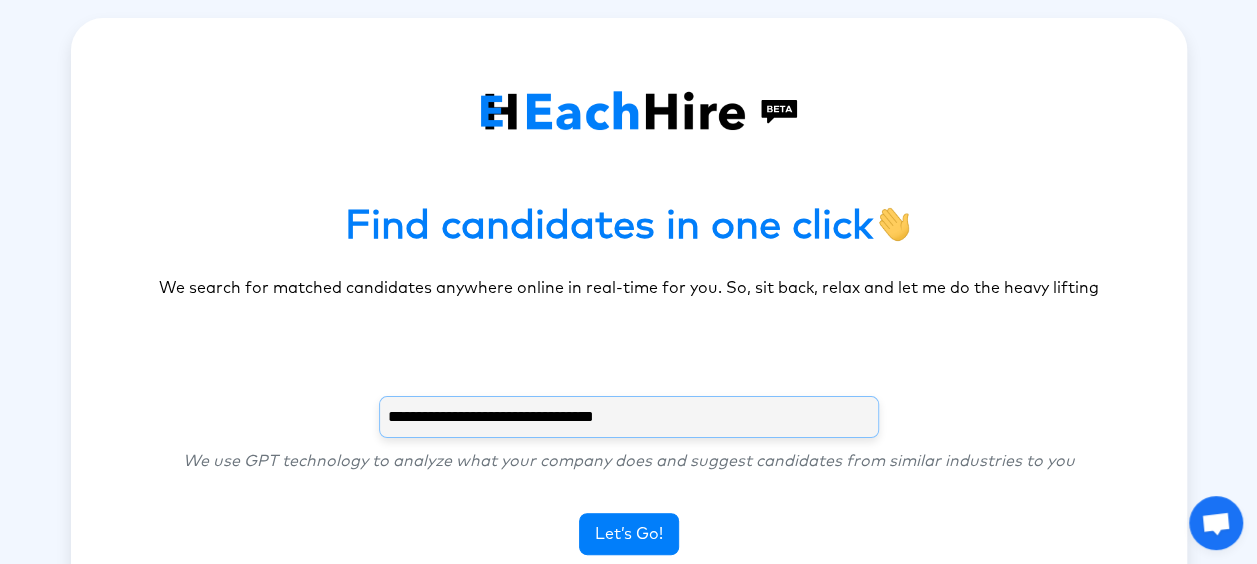 type on "**********" 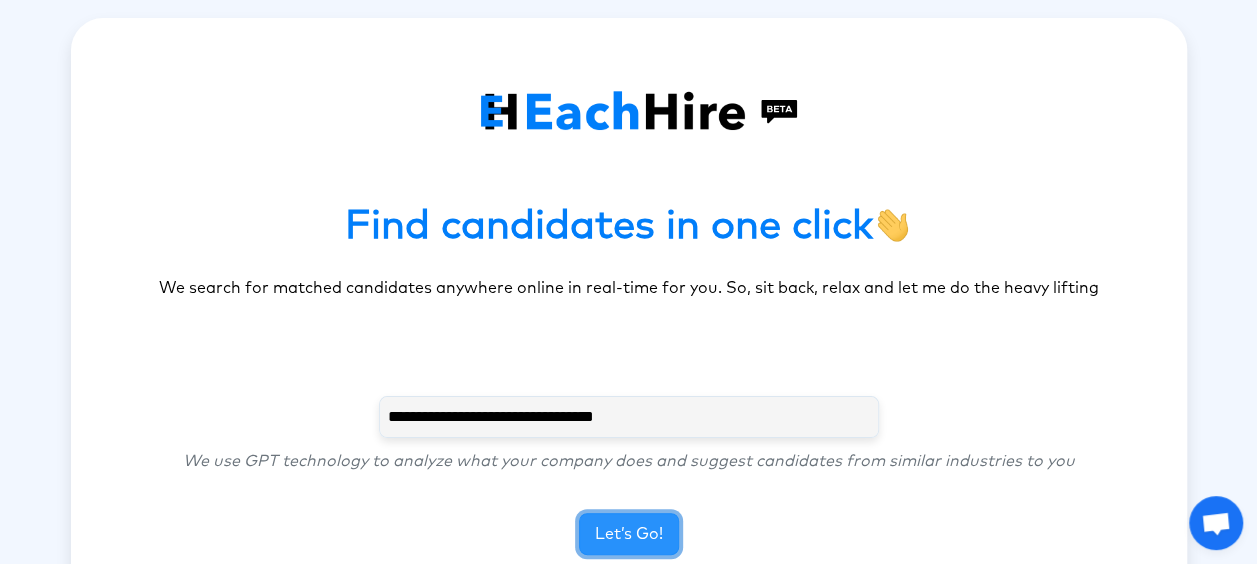 click on "Let’s Go!" at bounding box center (629, 534) 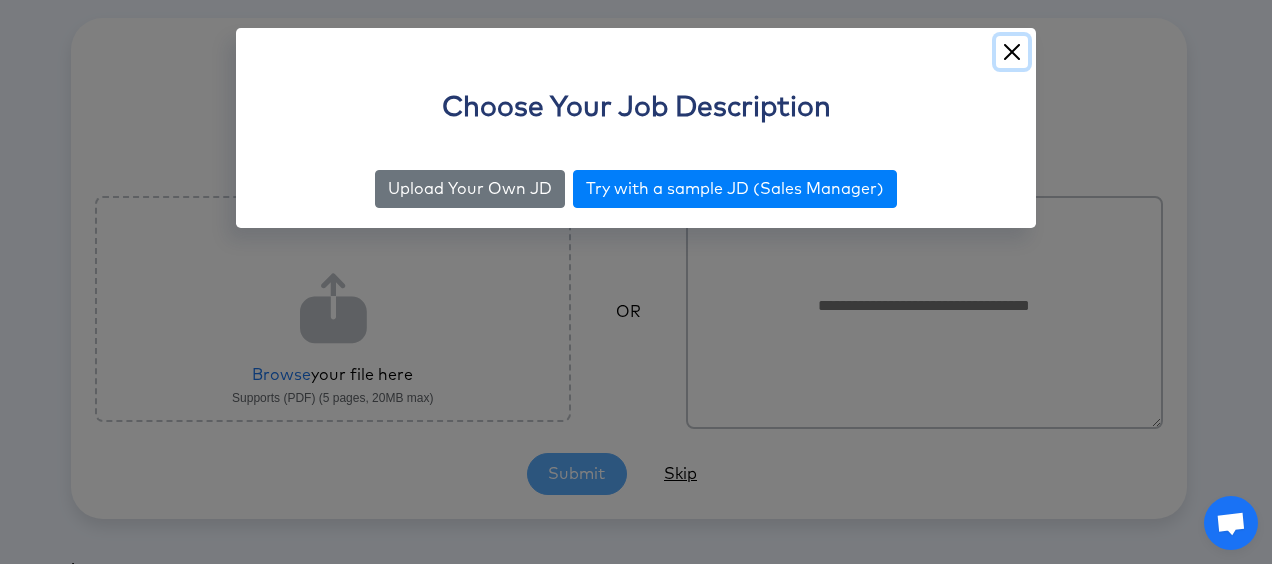 click at bounding box center (1012, 52) 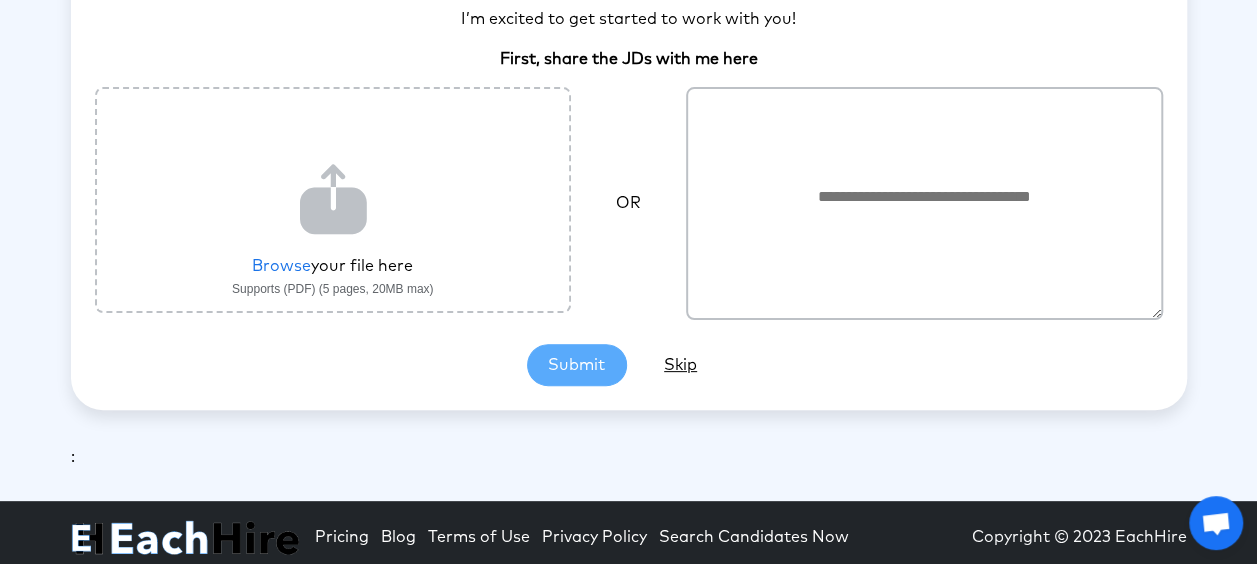 scroll, scrollTop: 146, scrollLeft: 0, axis: vertical 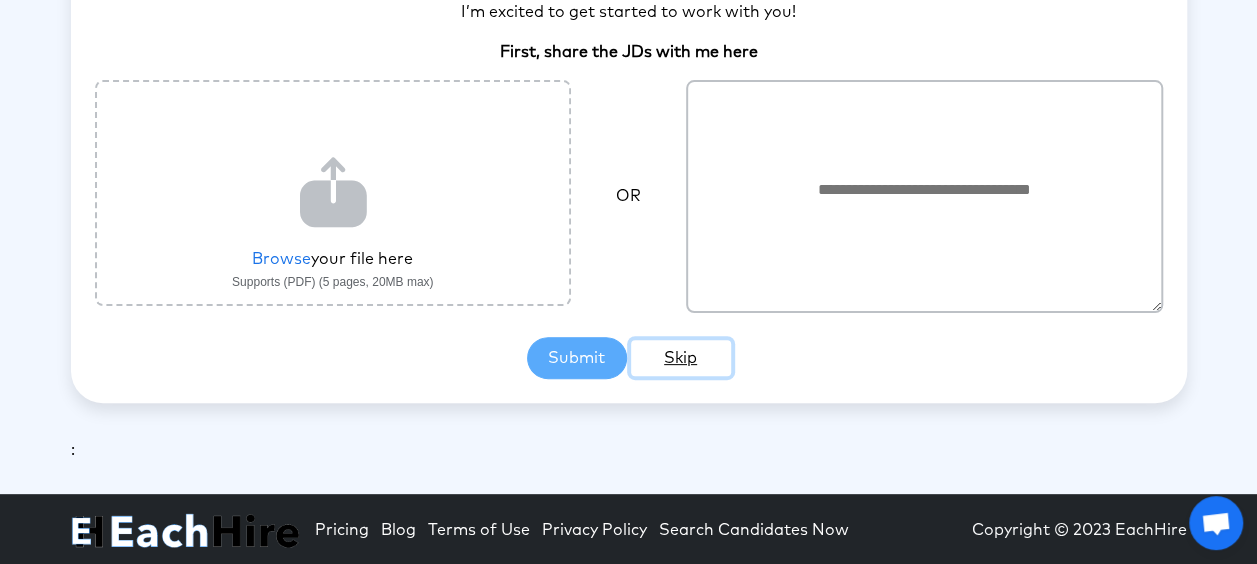 click on "Skip" at bounding box center [681, 358] 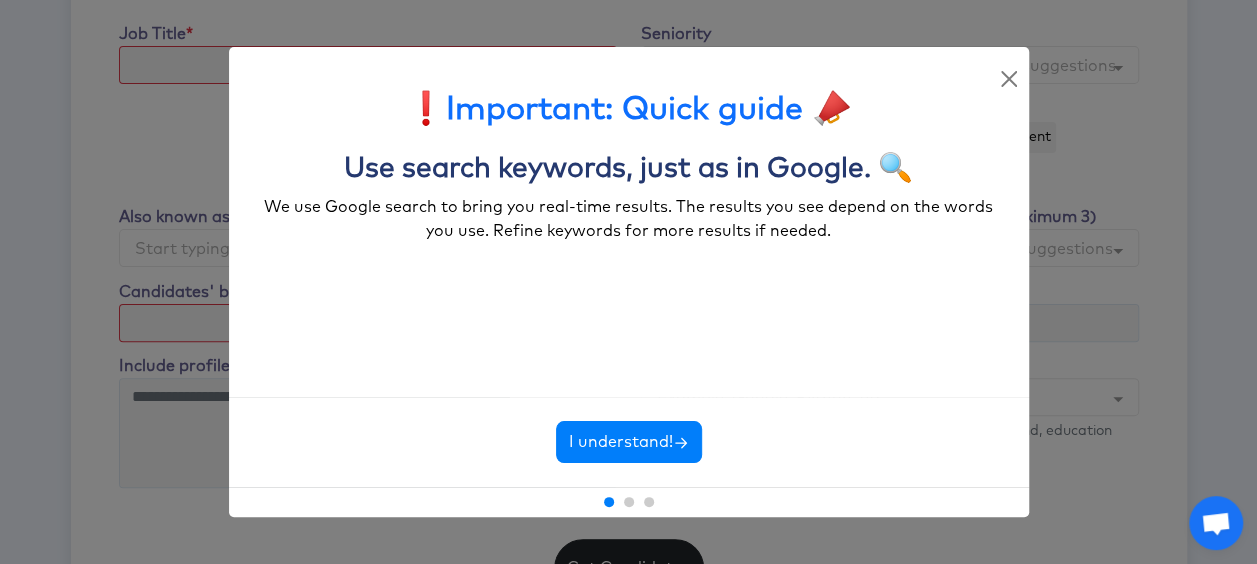 scroll, scrollTop: 178, scrollLeft: 0, axis: vertical 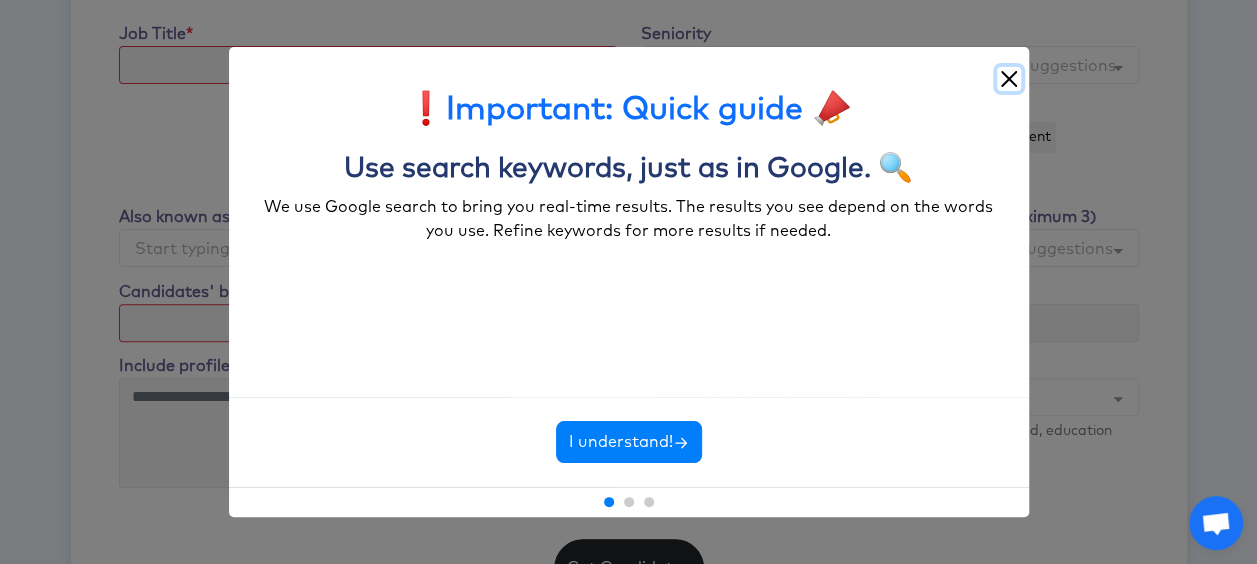 click at bounding box center [1009, 79] 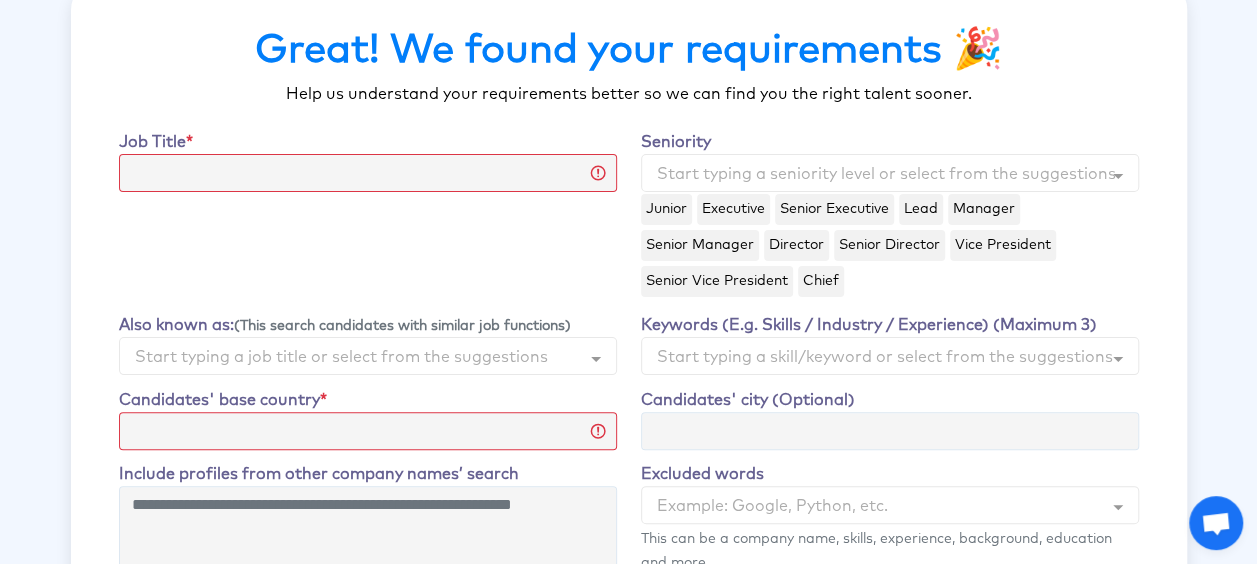 scroll, scrollTop: 0, scrollLeft: 0, axis: both 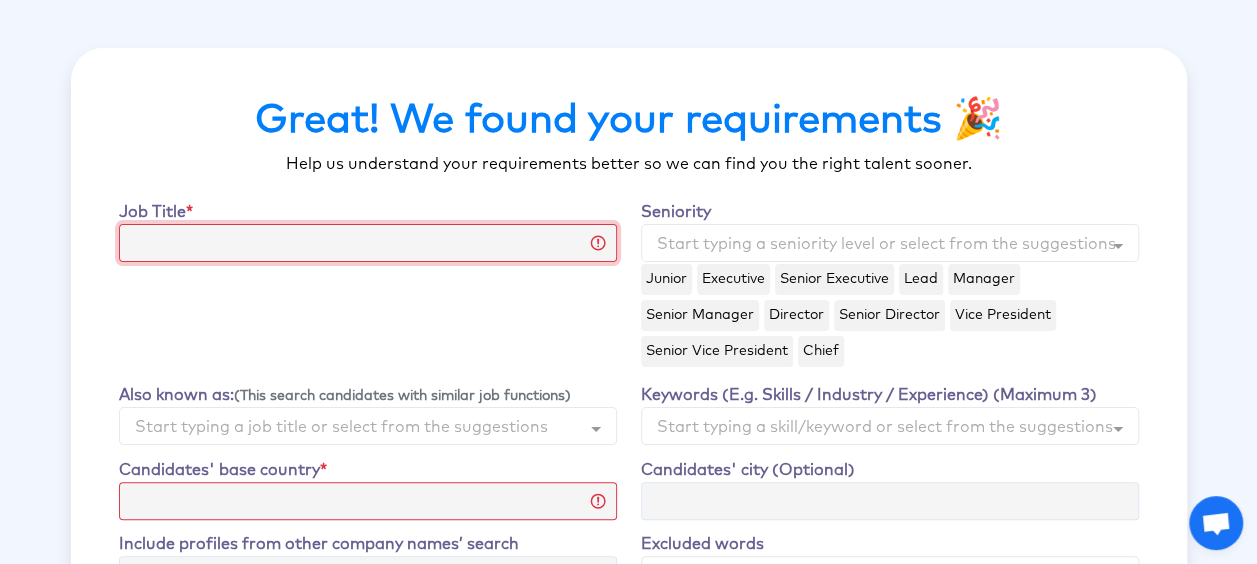 click on "Job Title" at bounding box center (368, 243) 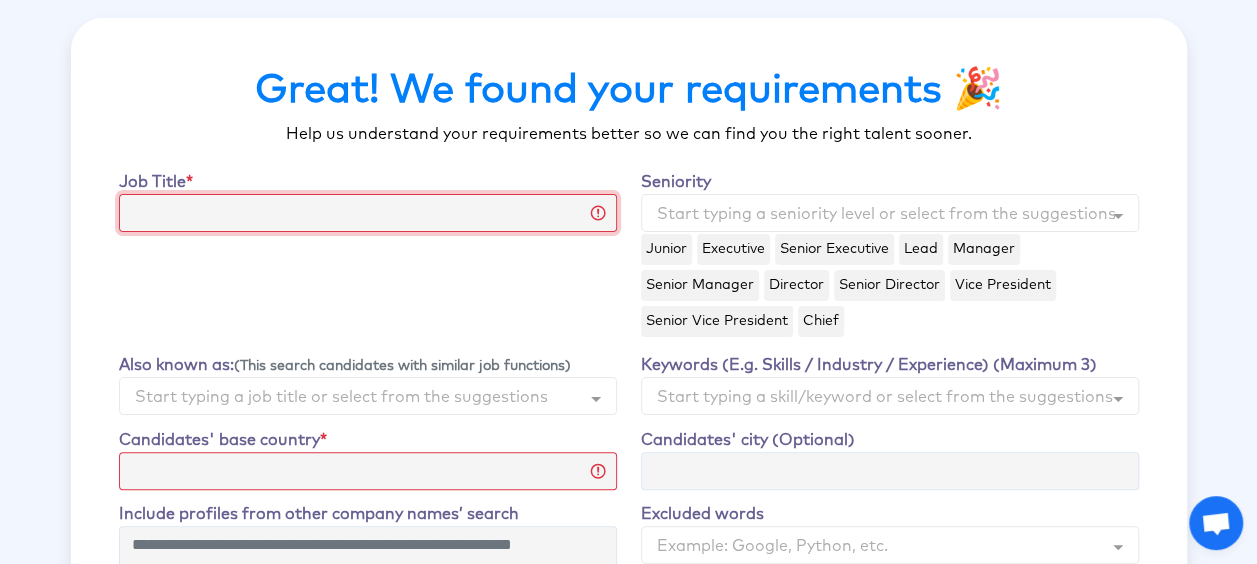scroll, scrollTop: 0, scrollLeft: 0, axis: both 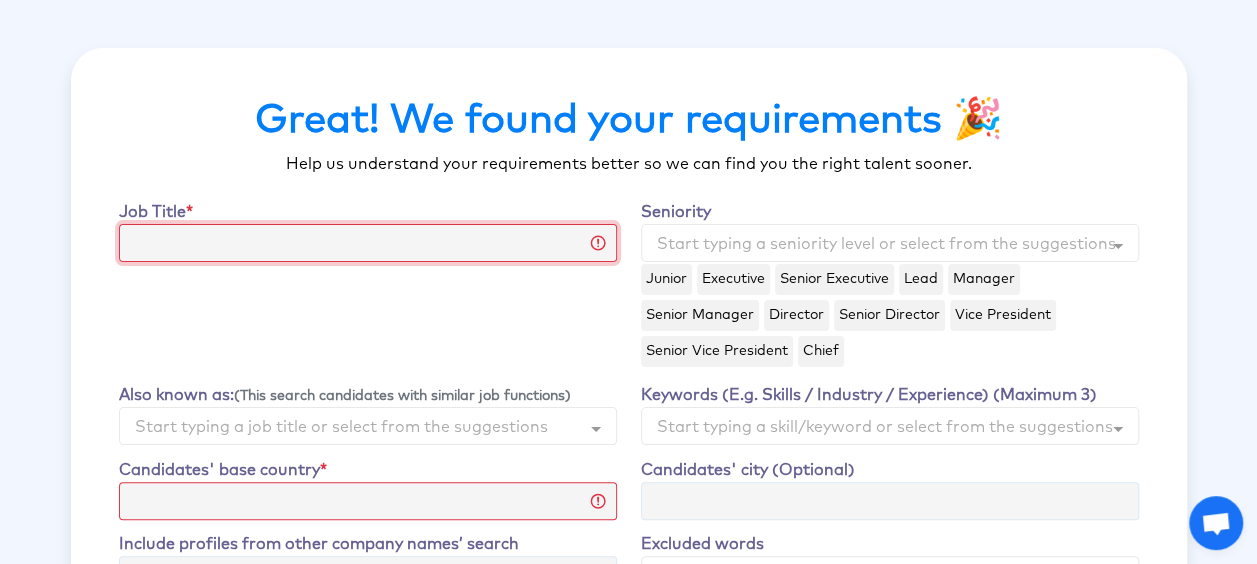 click on "Job Title" at bounding box center [368, 243] 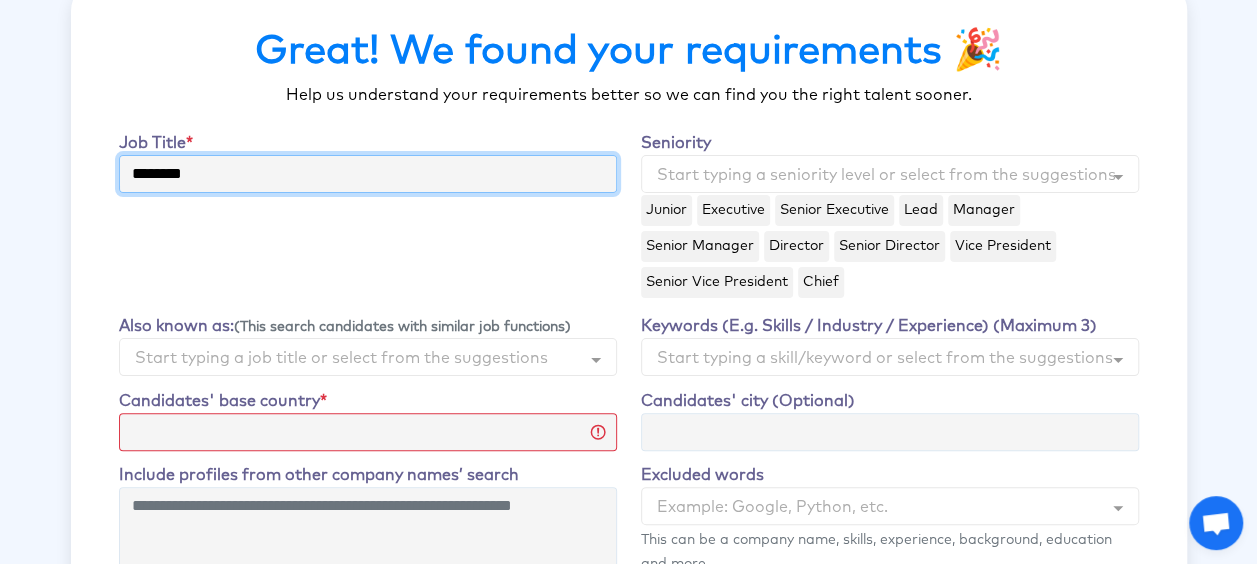 scroll, scrollTop: 100, scrollLeft: 0, axis: vertical 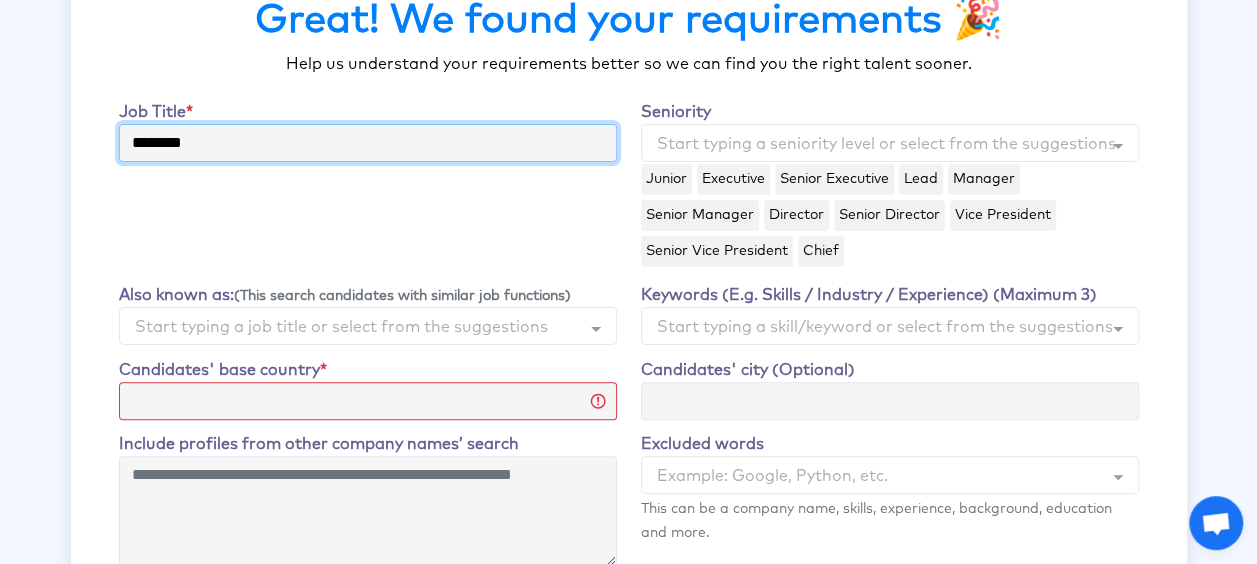 type on "********" 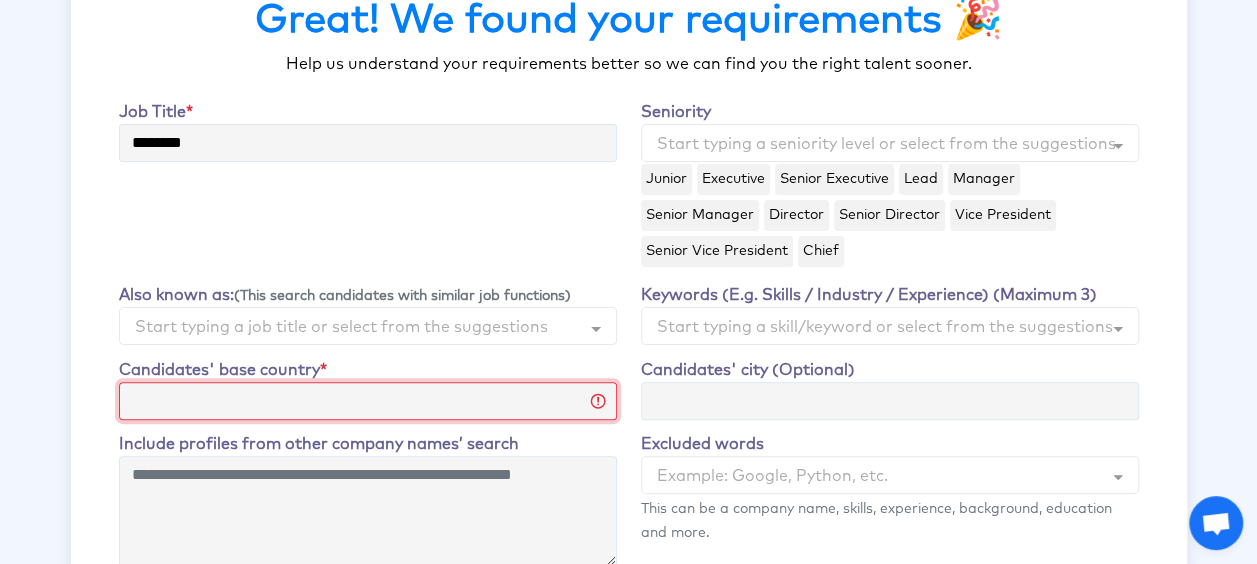 click on "**********" at bounding box center (368, 401) 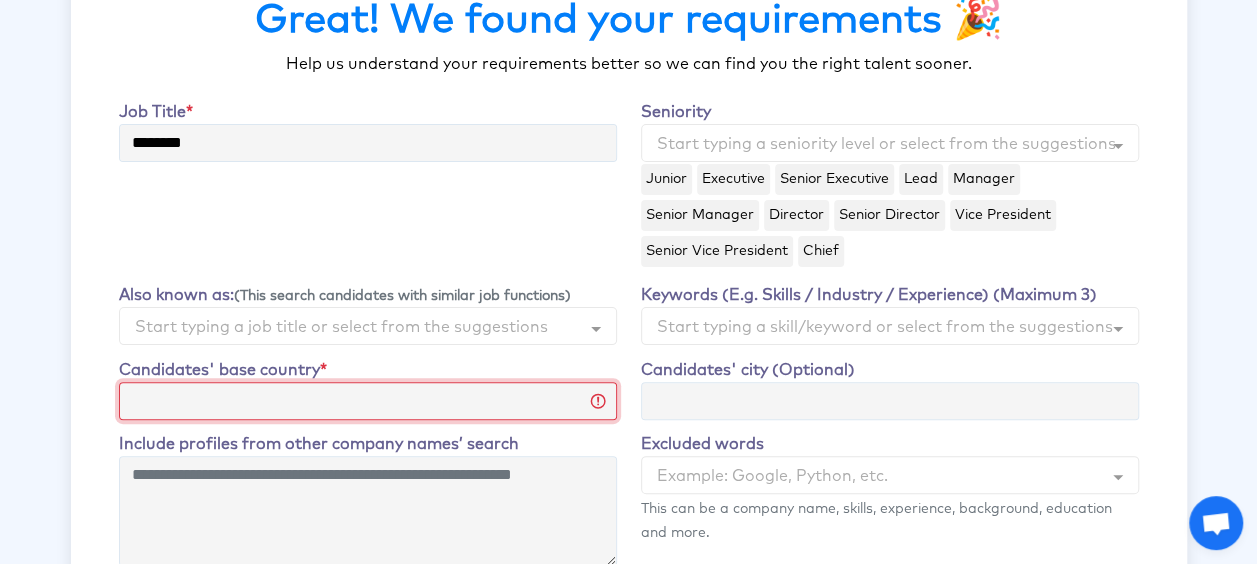click on "**********" at bounding box center [368, 401] 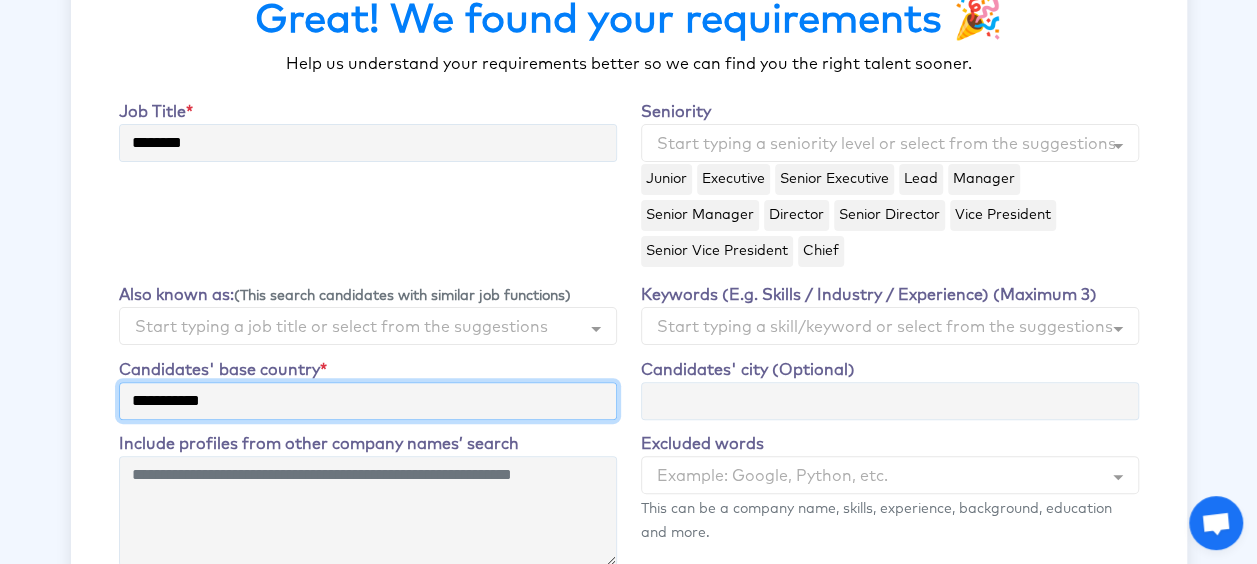click on "**********" at bounding box center [368, 401] 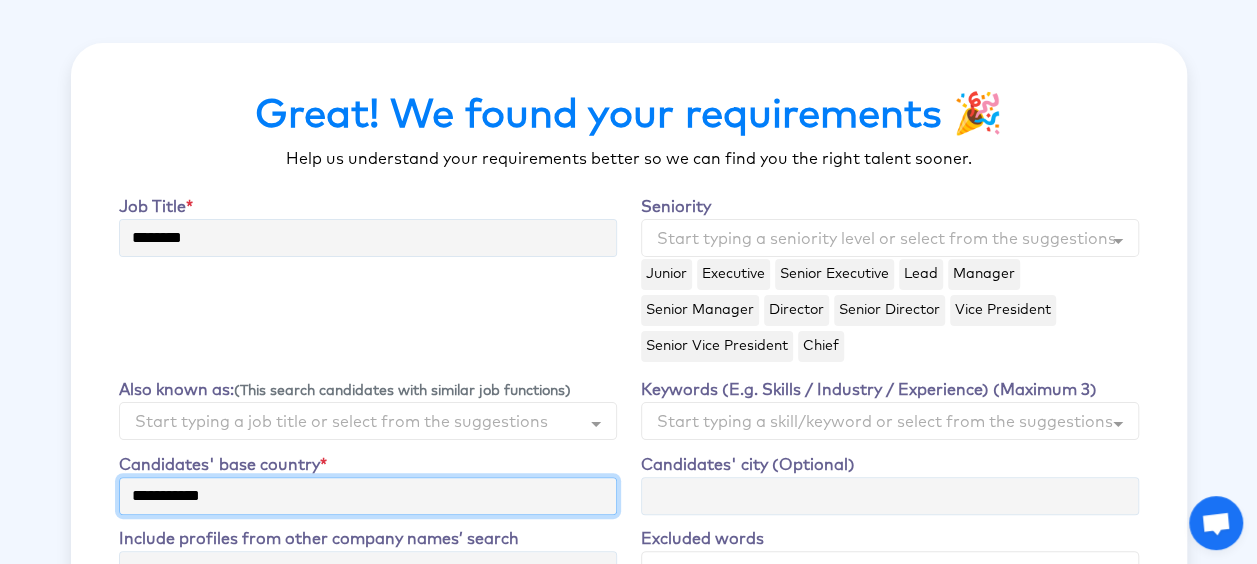 scroll, scrollTop: 0, scrollLeft: 0, axis: both 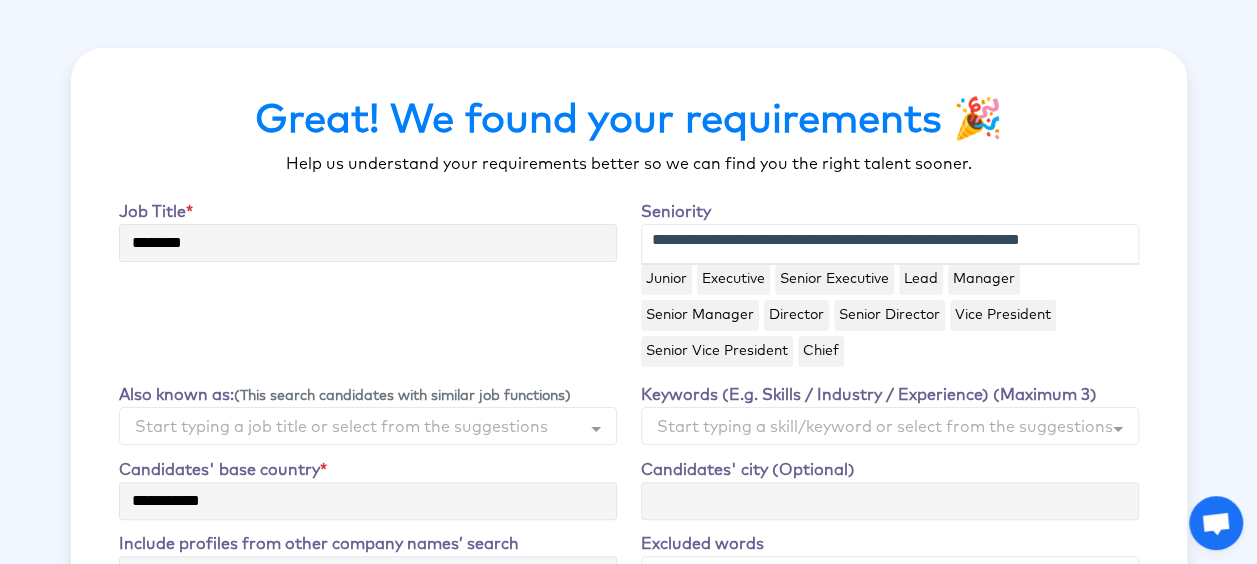 click at bounding box center [890, 244] 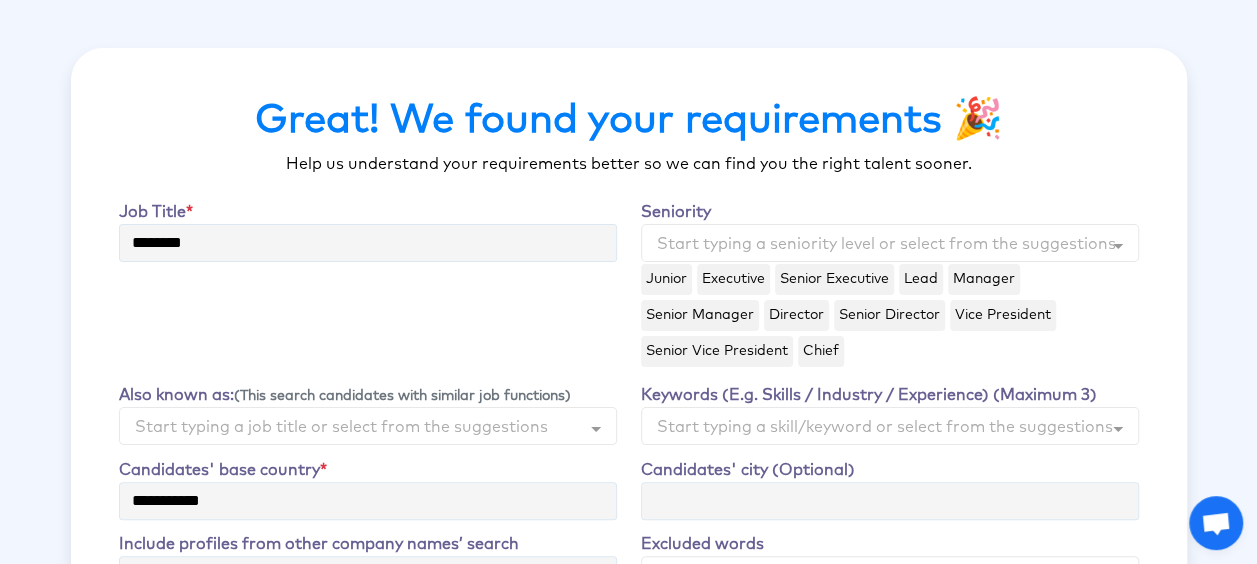 click on "Senior Executive" at bounding box center (834, 279) 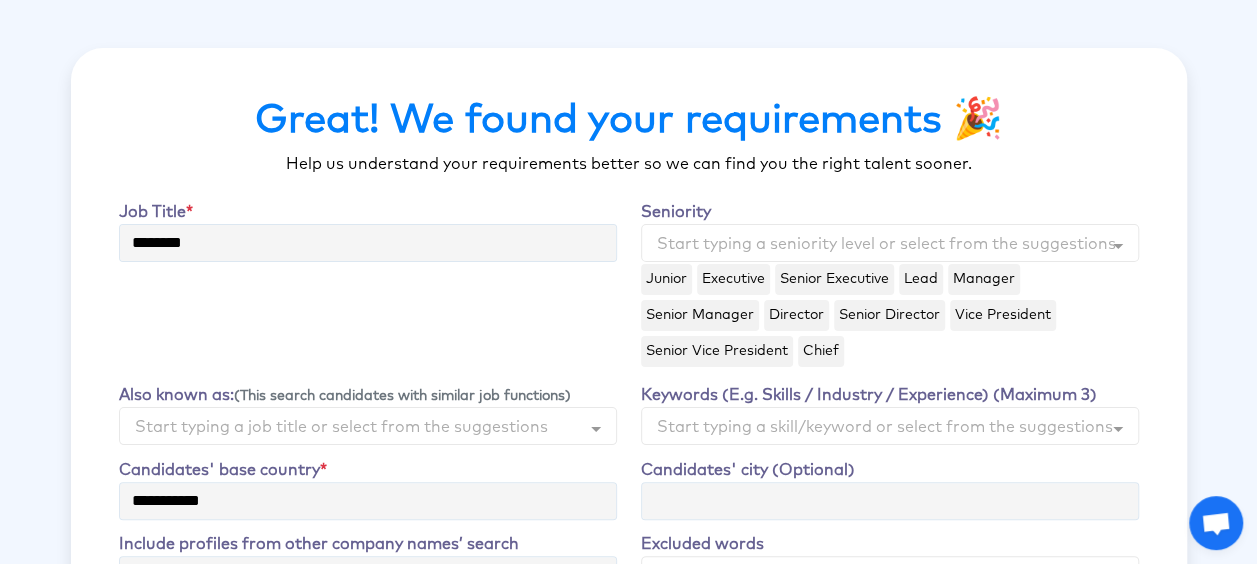 click on "Senior Manager" at bounding box center (700, 315) 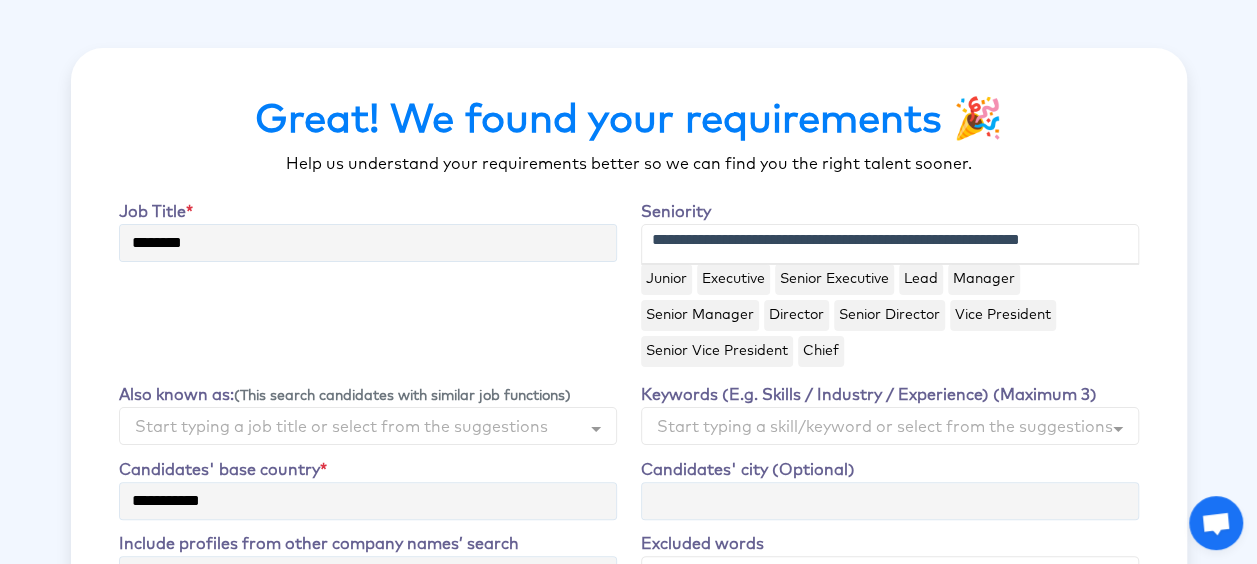 click at bounding box center [890, 244] 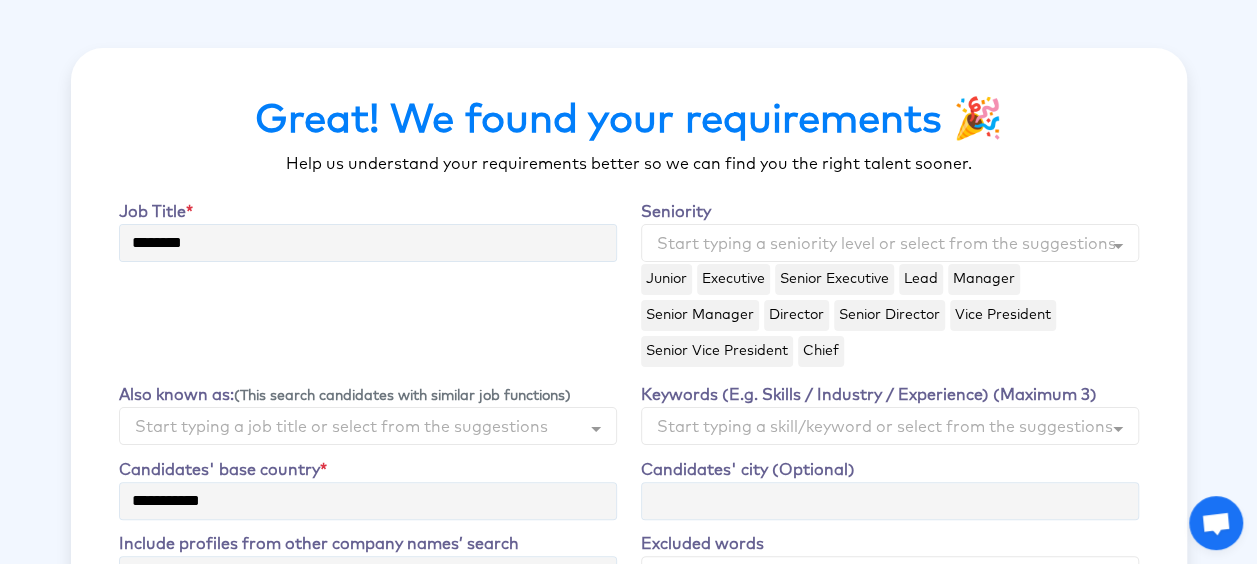 click on "Senior Manager" at bounding box center [700, 315] 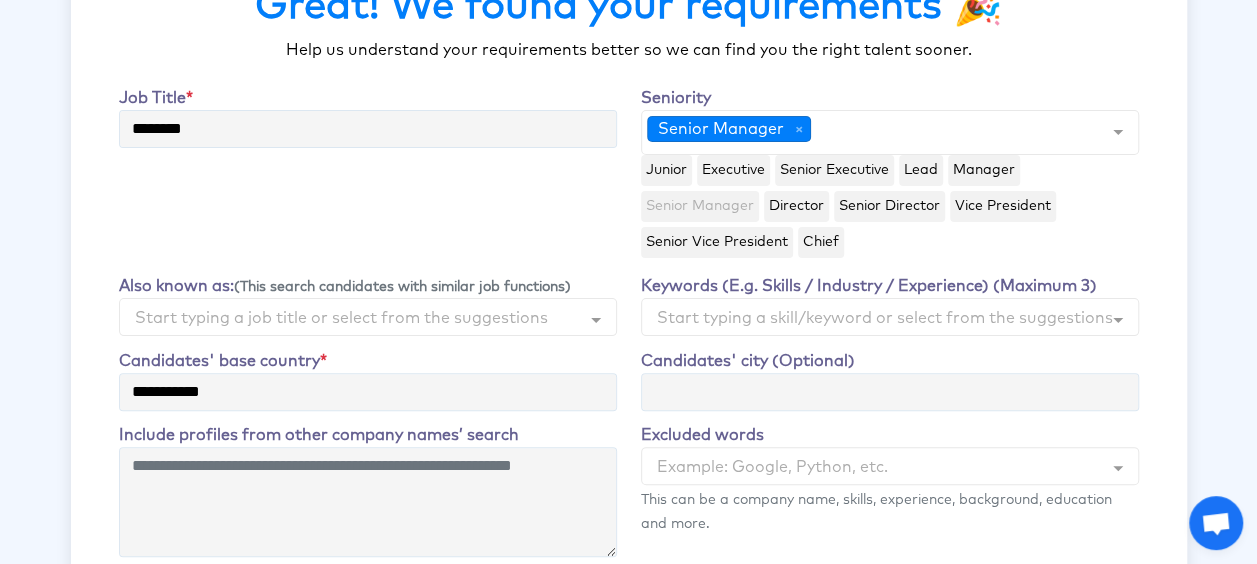 scroll, scrollTop: 100, scrollLeft: 0, axis: vertical 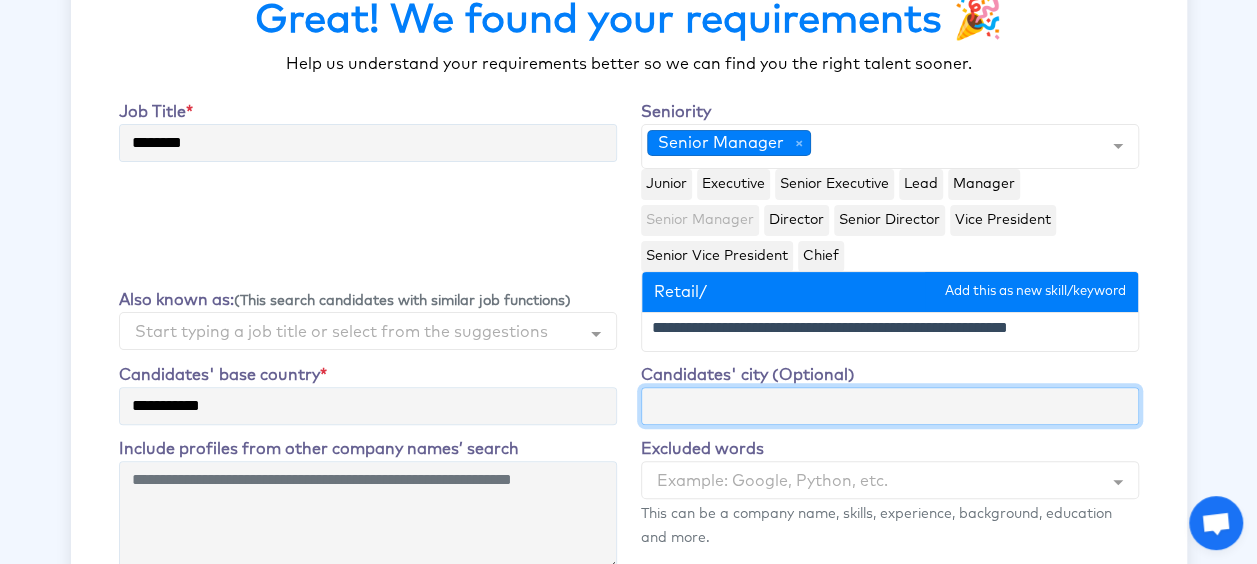click on "Candidates' city (Optional)" at bounding box center [890, 406] 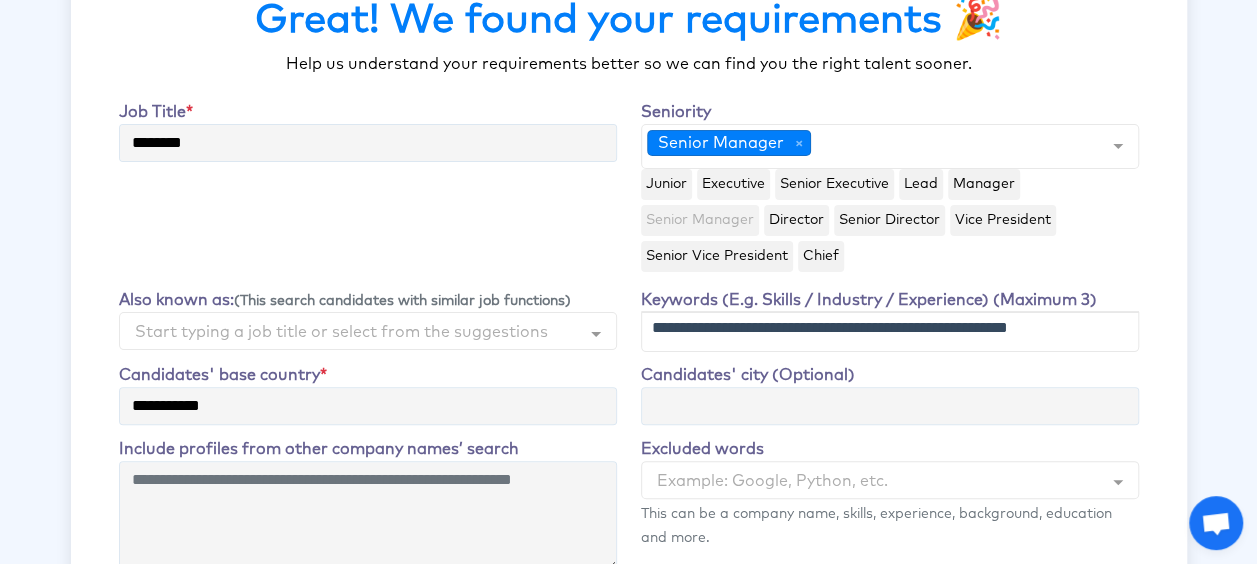 click at bounding box center [890, 332] 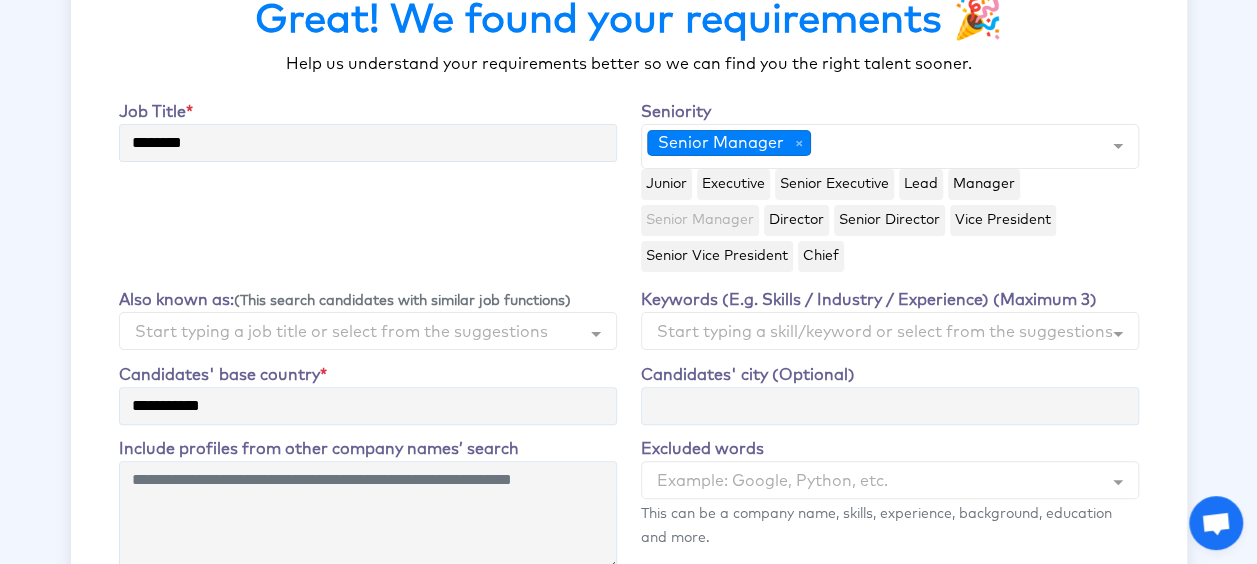 click on "Candidates' city (Optional)" at bounding box center (748, 375) 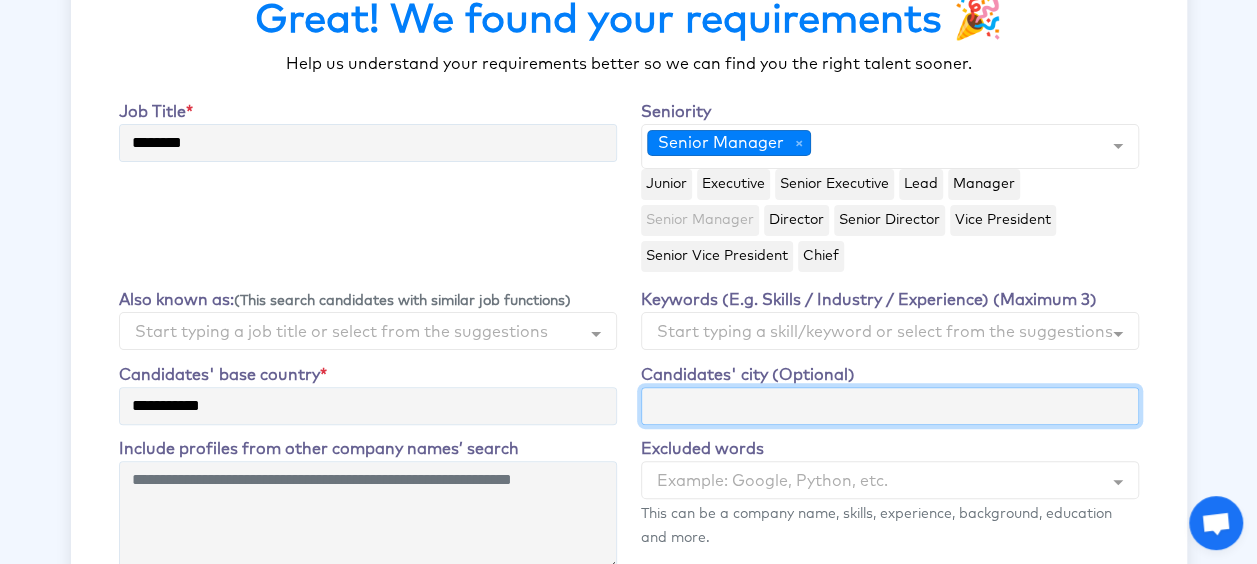 click on "Candidates' city (Optional)" at bounding box center (890, 406) 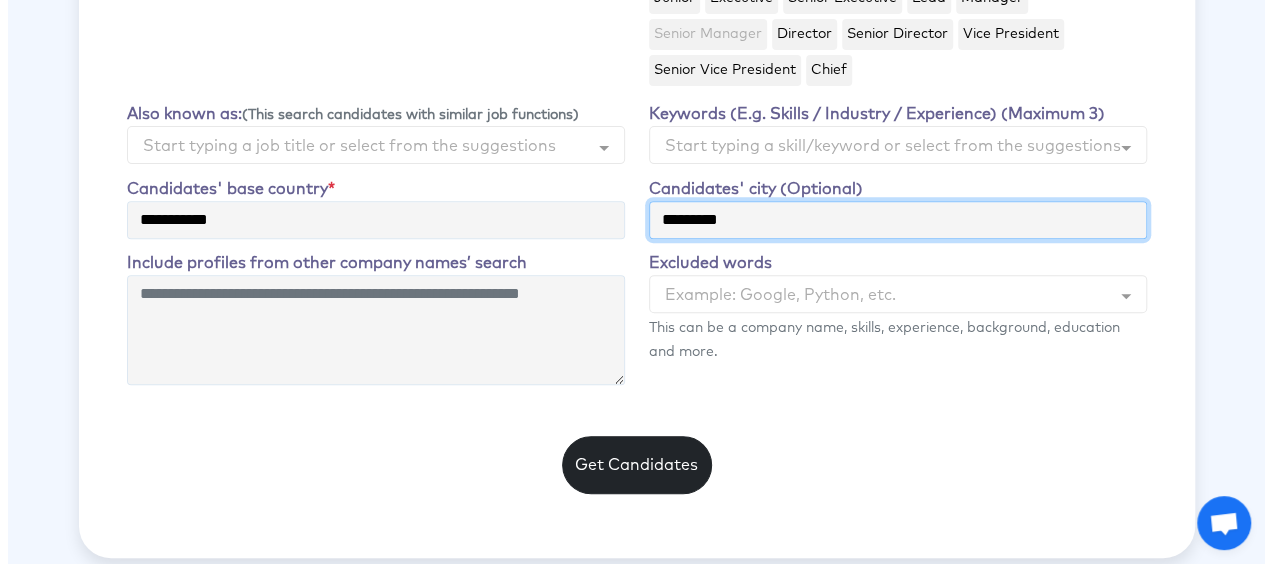 scroll, scrollTop: 300, scrollLeft: 0, axis: vertical 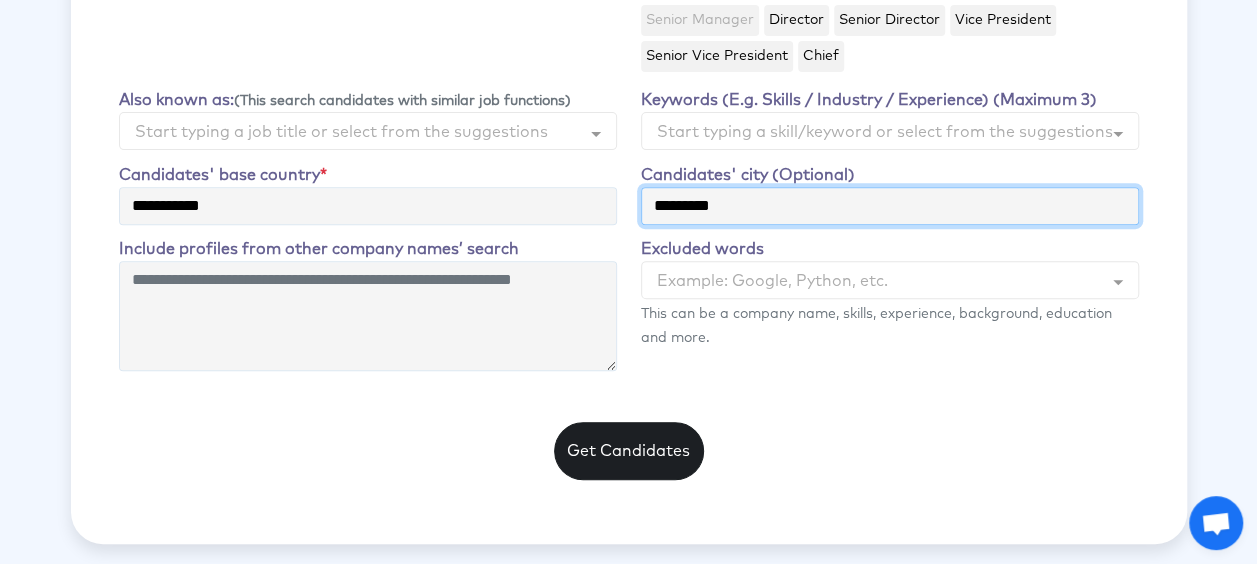 type on "*********" 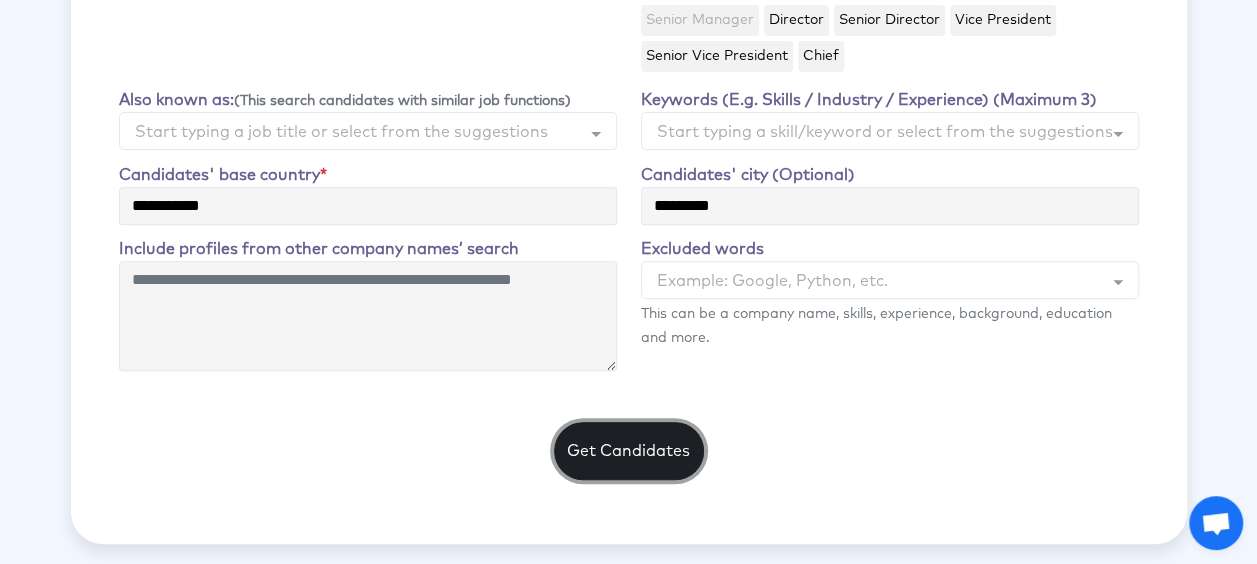 click on "Get Candidates" at bounding box center (629, 451) 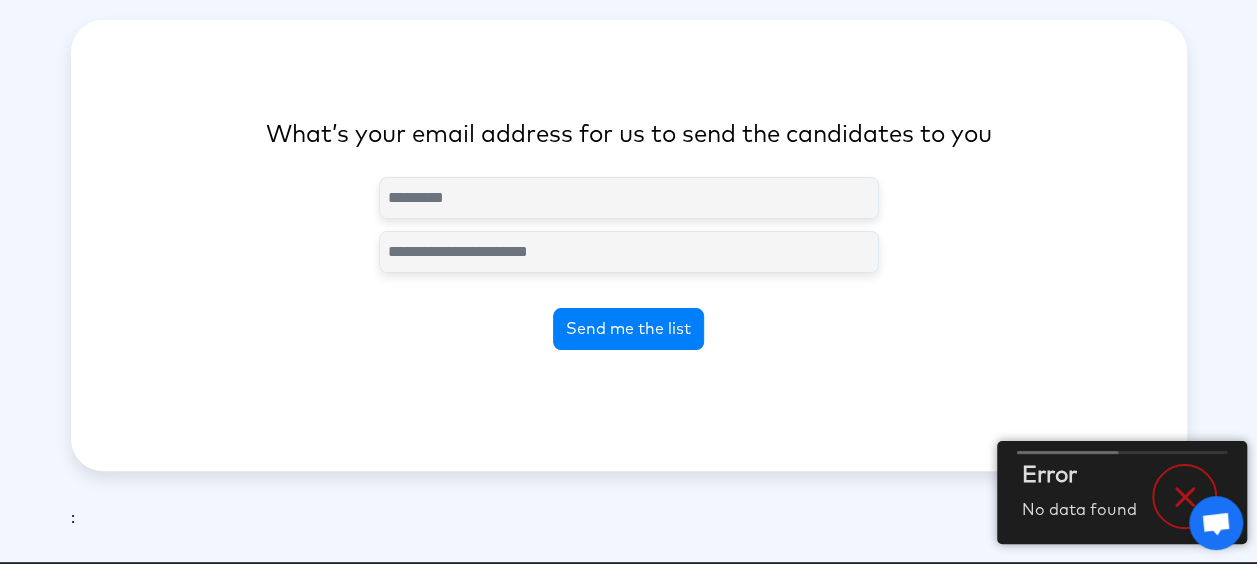 scroll, scrollTop: 0, scrollLeft: 0, axis: both 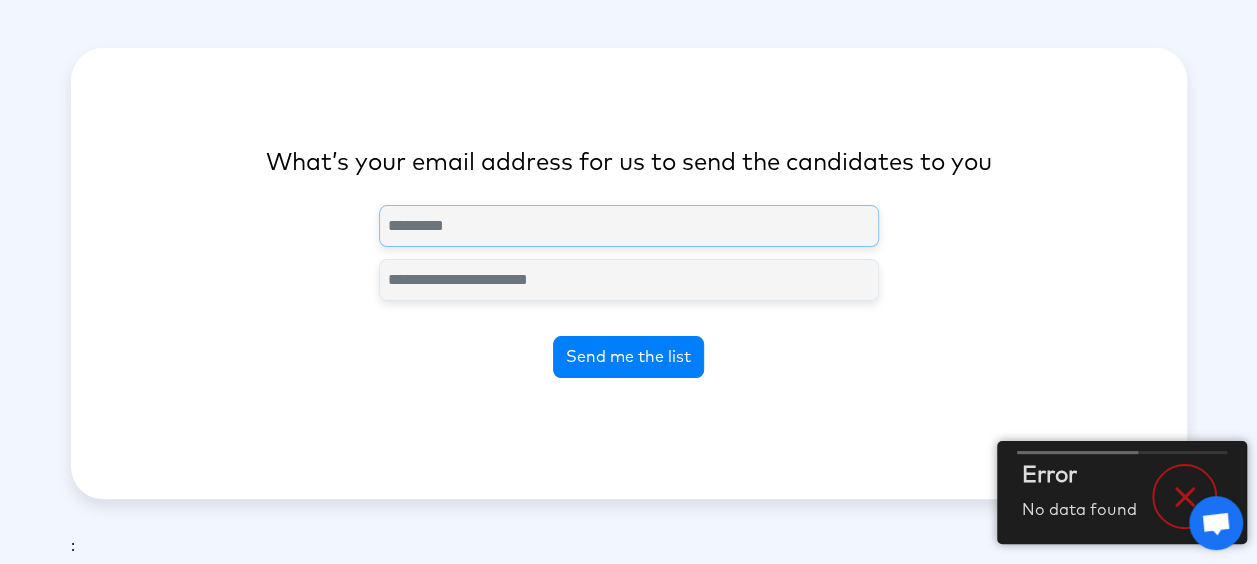 click at bounding box center [629, 226] 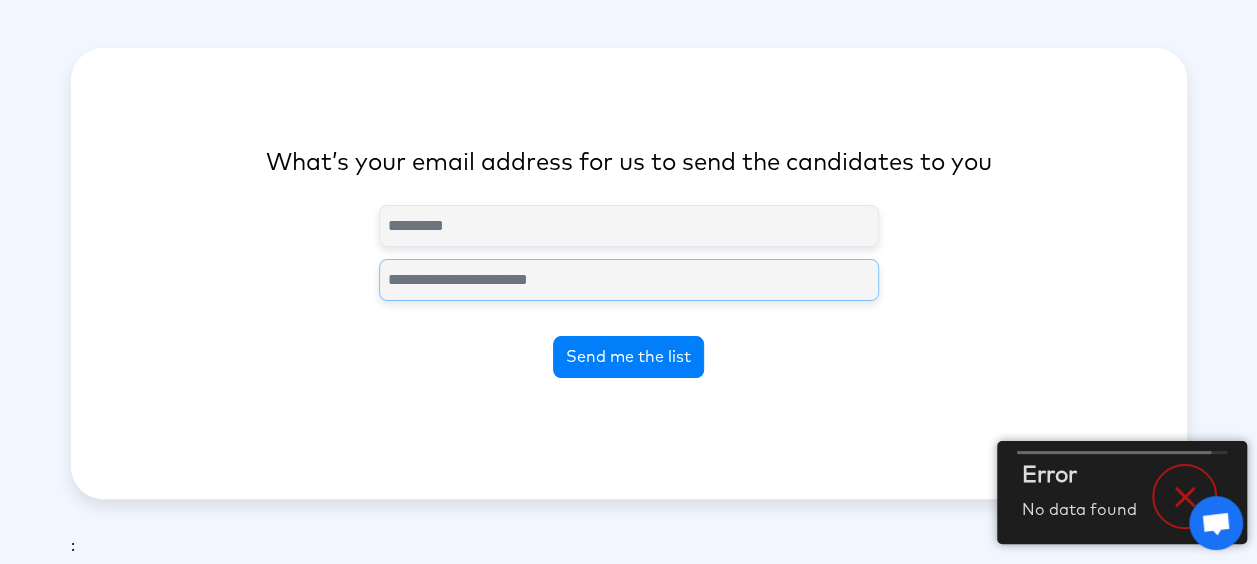 click at bounding box center [629, 280] 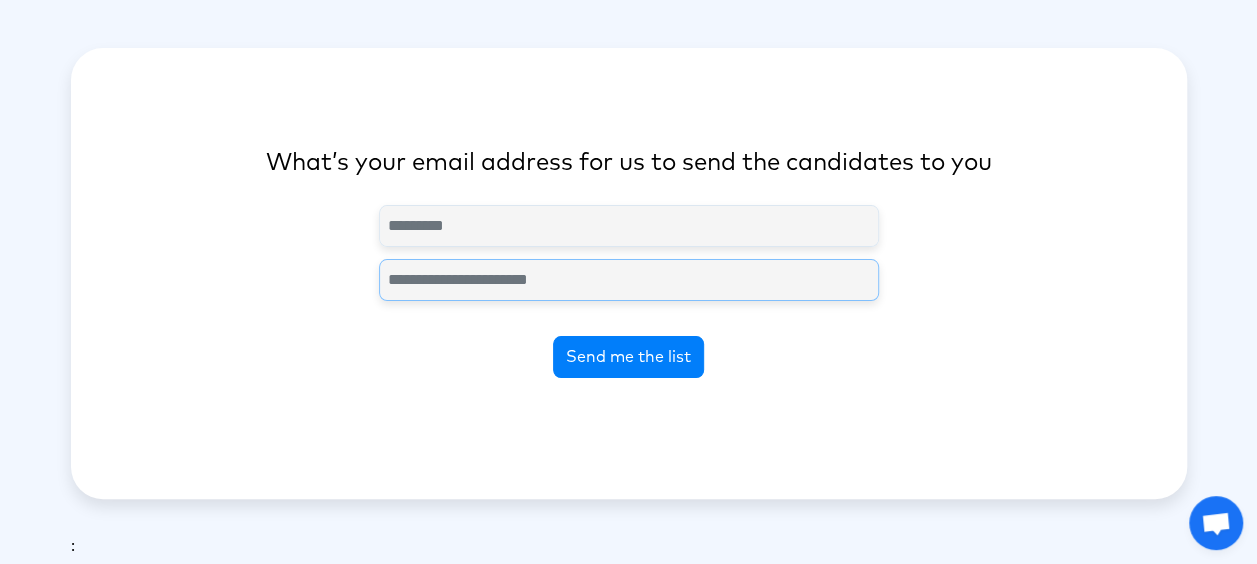 type on "**********" 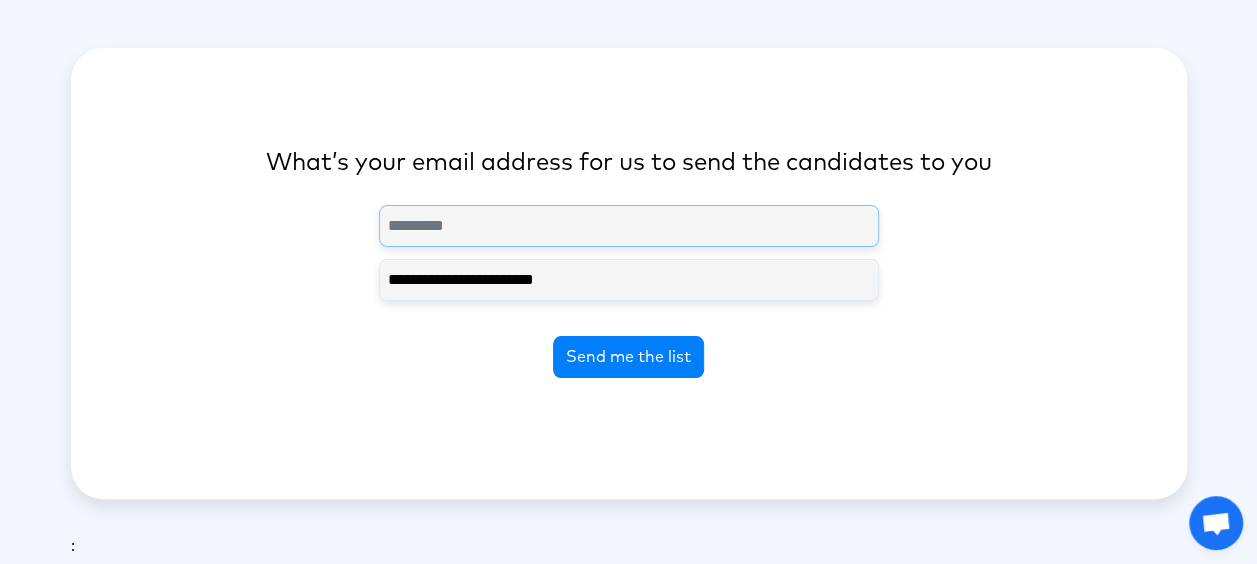 click at bounding box center [629, 226] 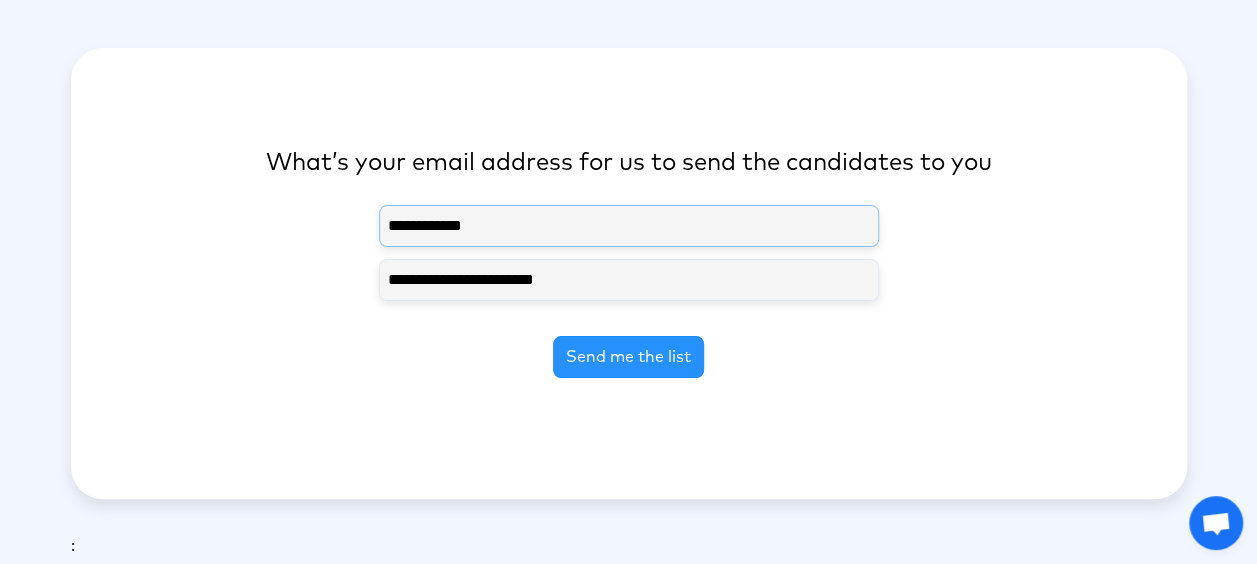 type on "**********" 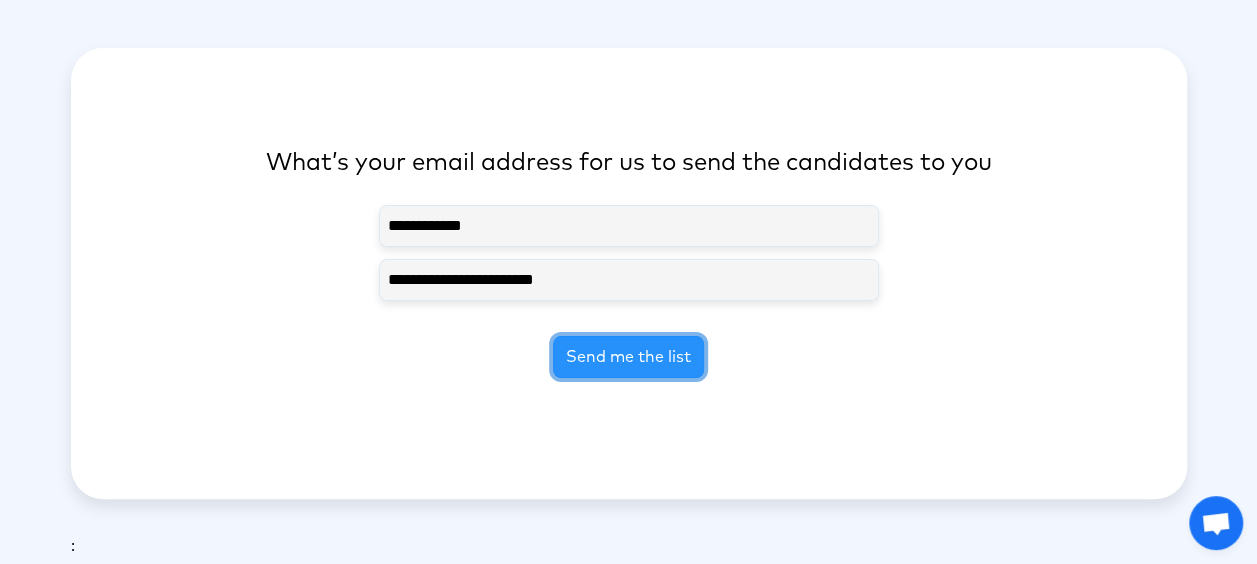 click on "Send me the list" at bounding box center [628, 357] 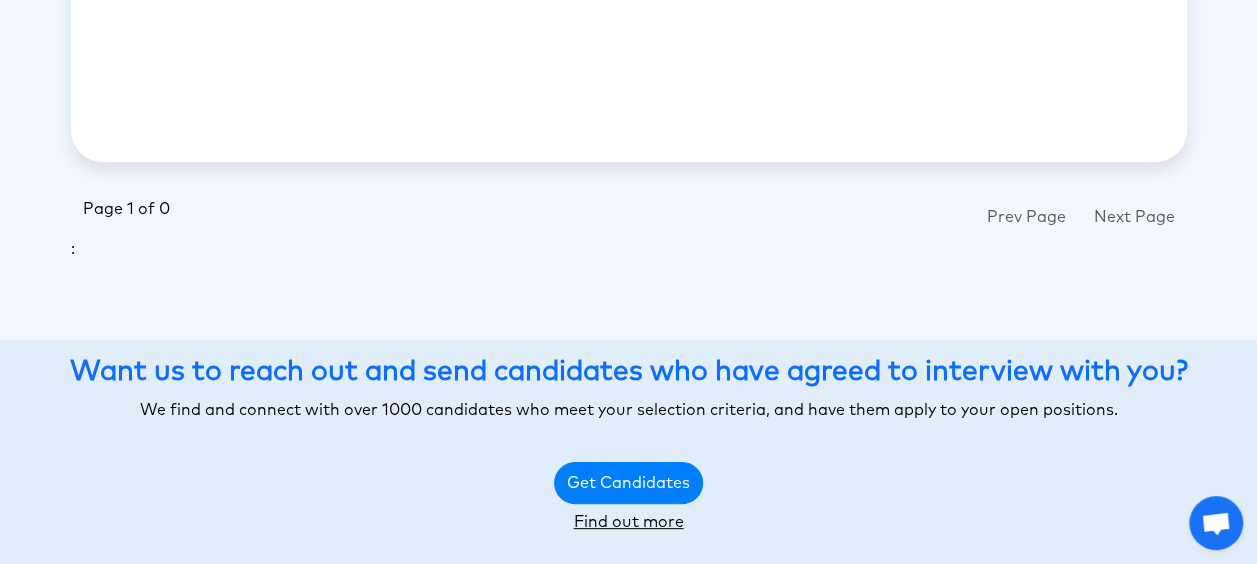 scroll, scrollTop: 0, scrollLeft: 0, axis: both 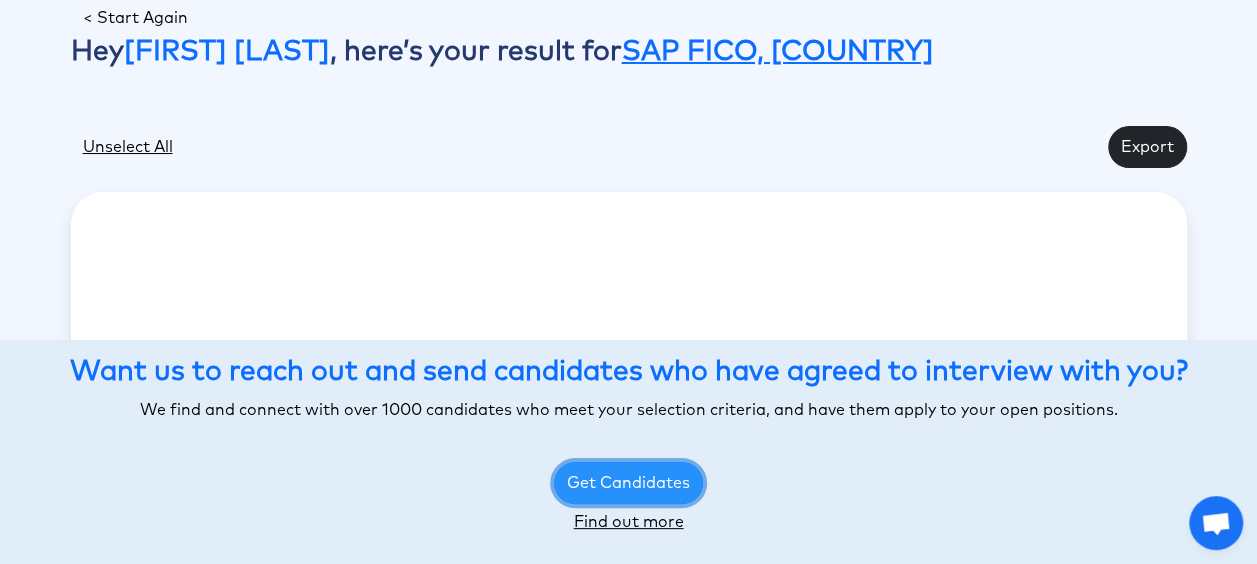 click on "Get Candidates" at bounding box center [628, 483] 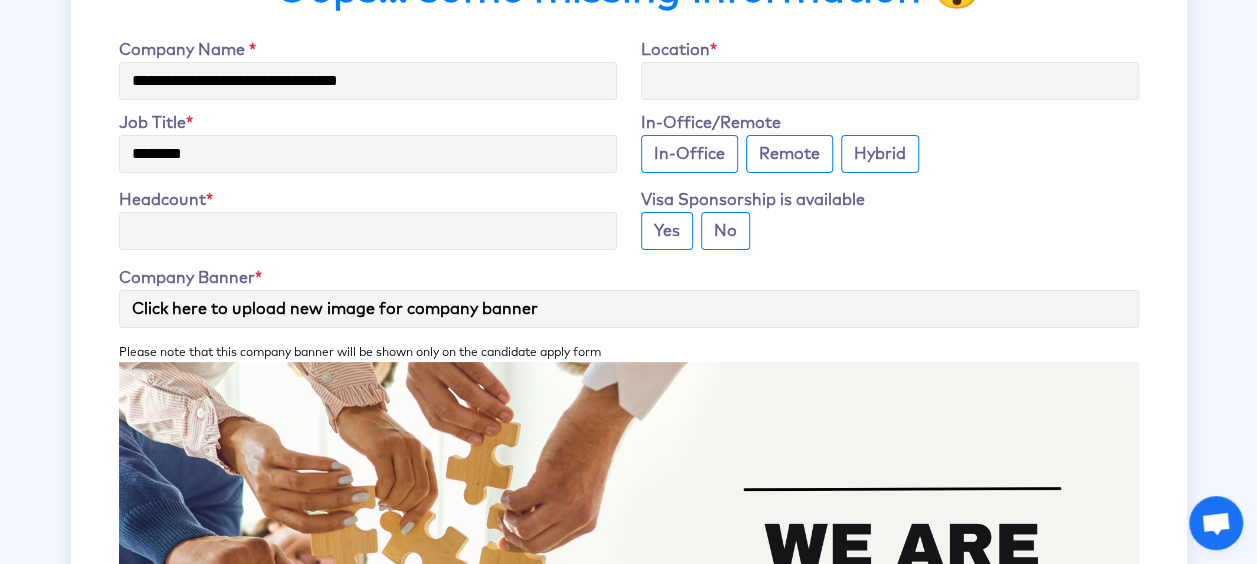 scroll, scrollTop: 100, scrollLeft: 0, axis: vertical 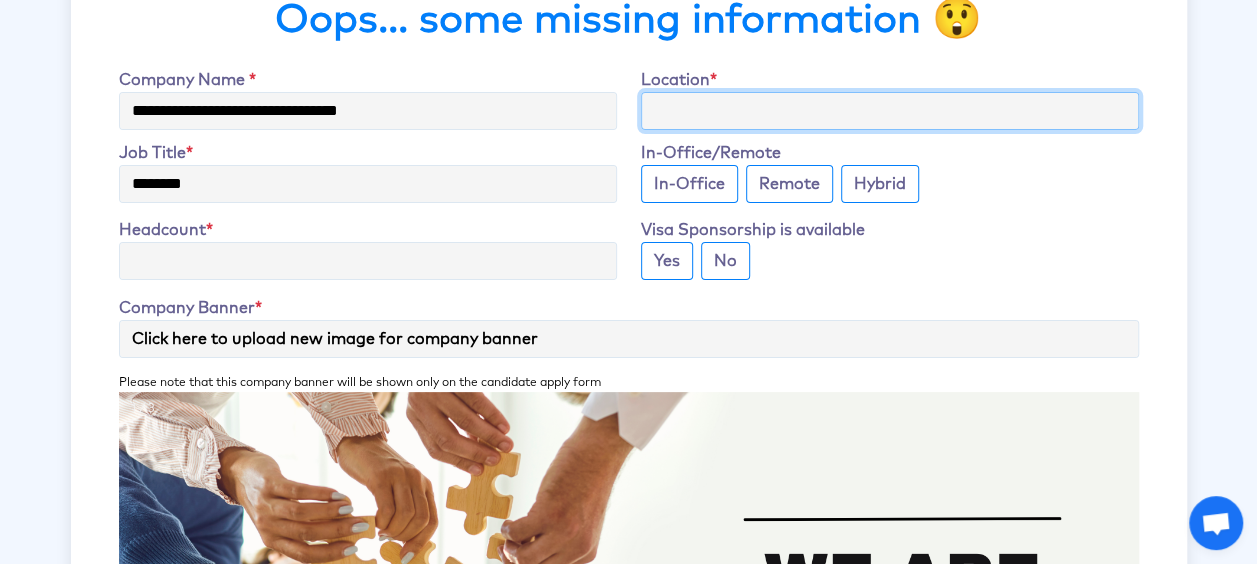 click on "Seniority" at bounding box center (890, 111) 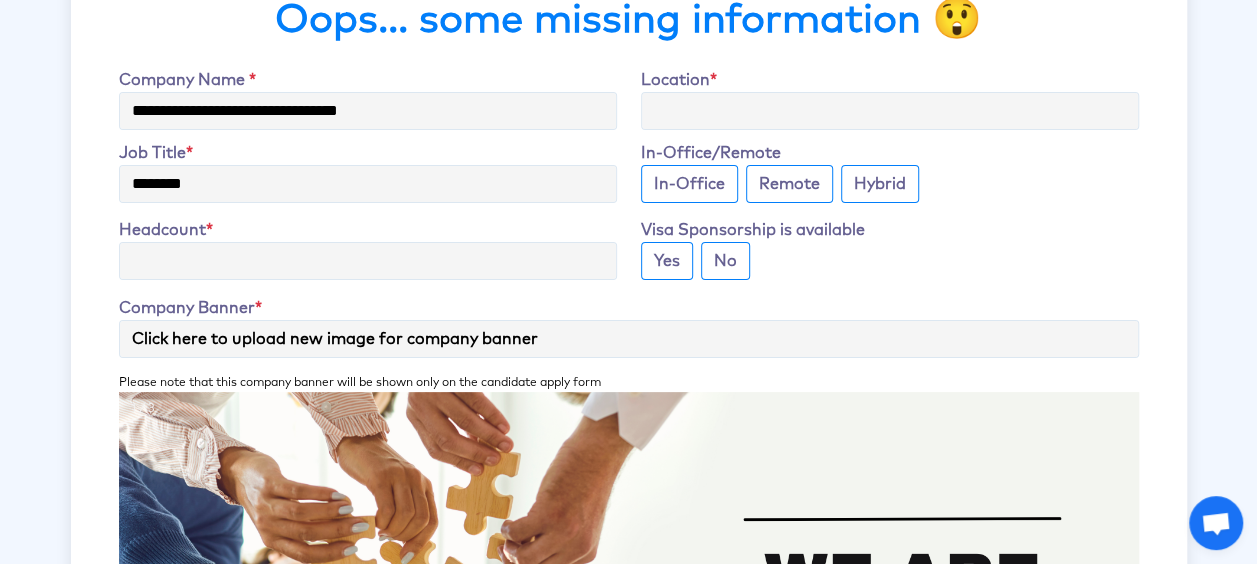 click on "In-Office     Remote     Hybrid" at bounding box center [890, 186] 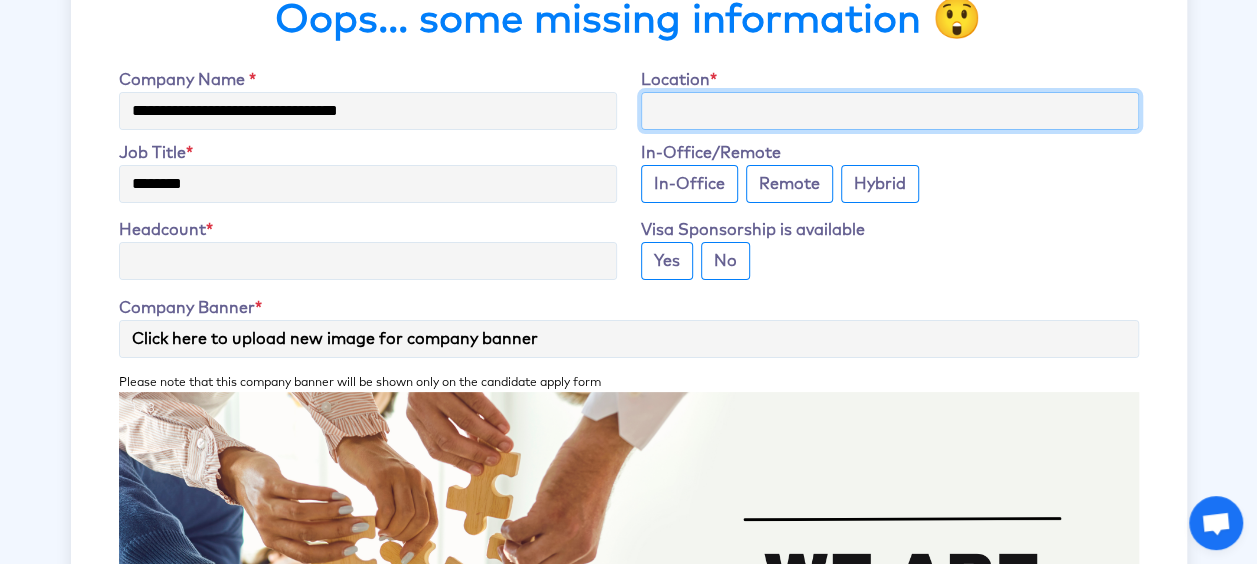 click on "Seniority" at bounding box center [890, 111] 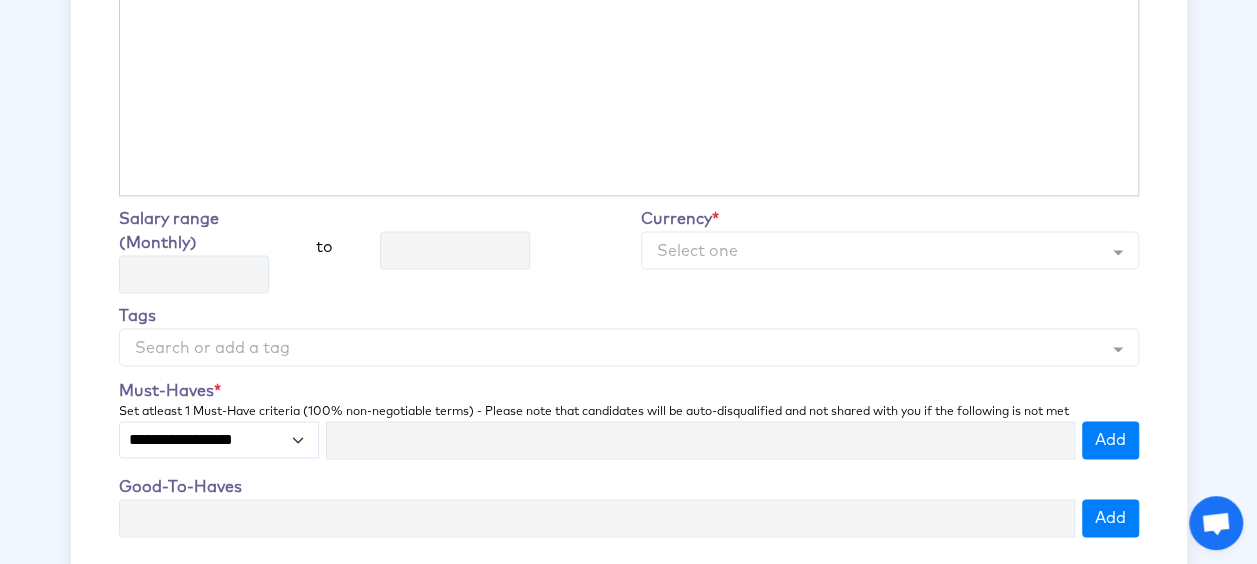 scroll, scrollTop: 1403, scrollLeft: 0, axis: vertical 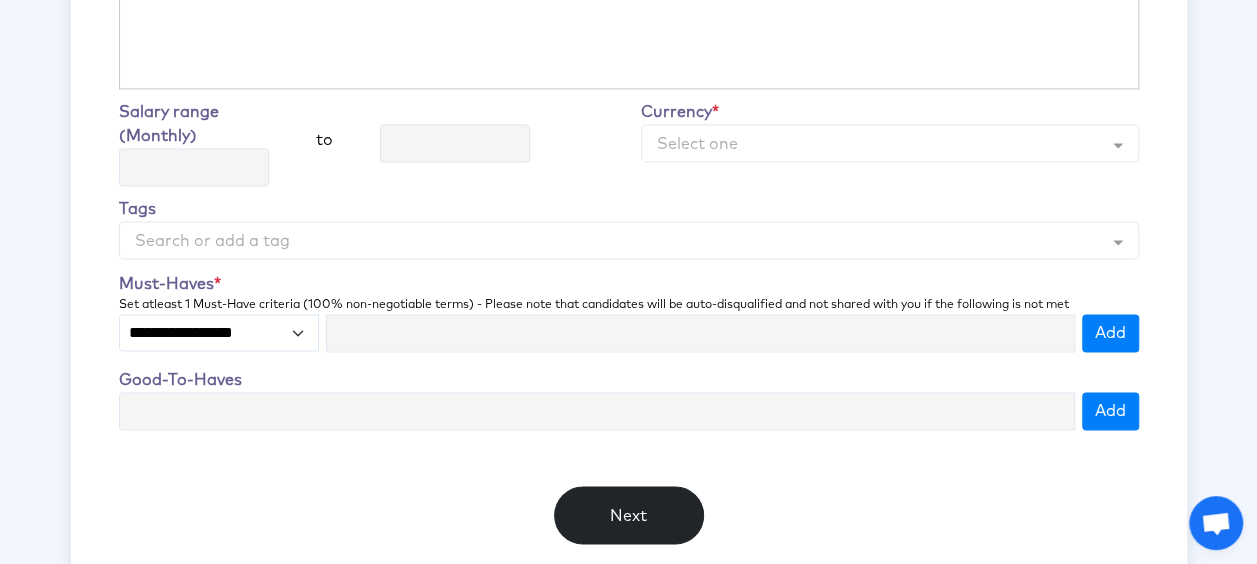 type on "**********" 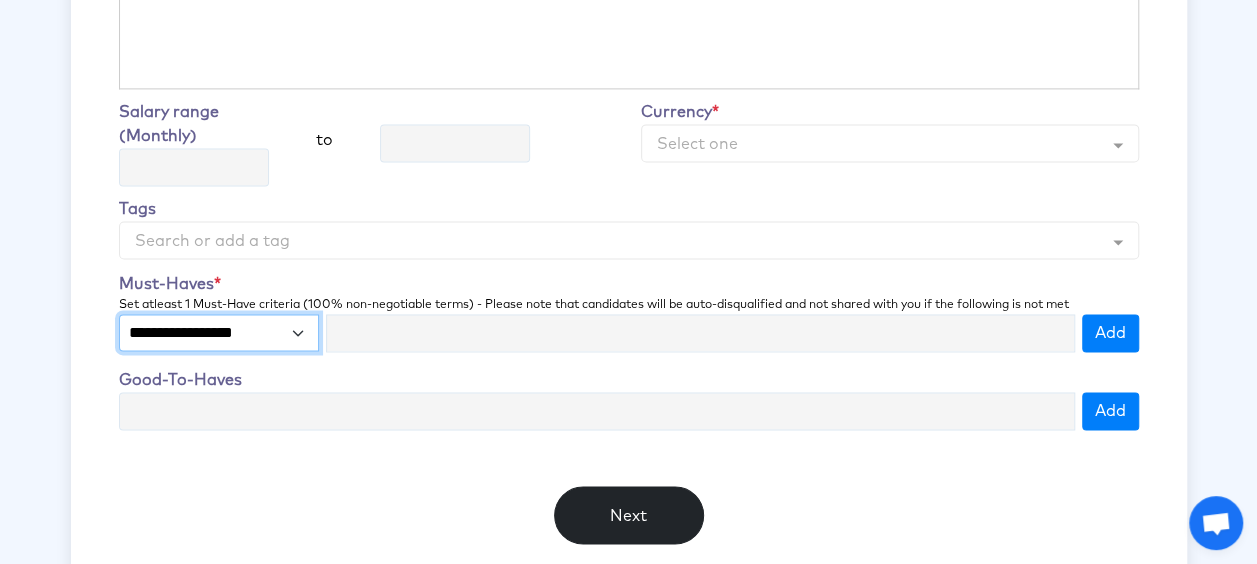 click on "**********" at bounding box center (219, 332) 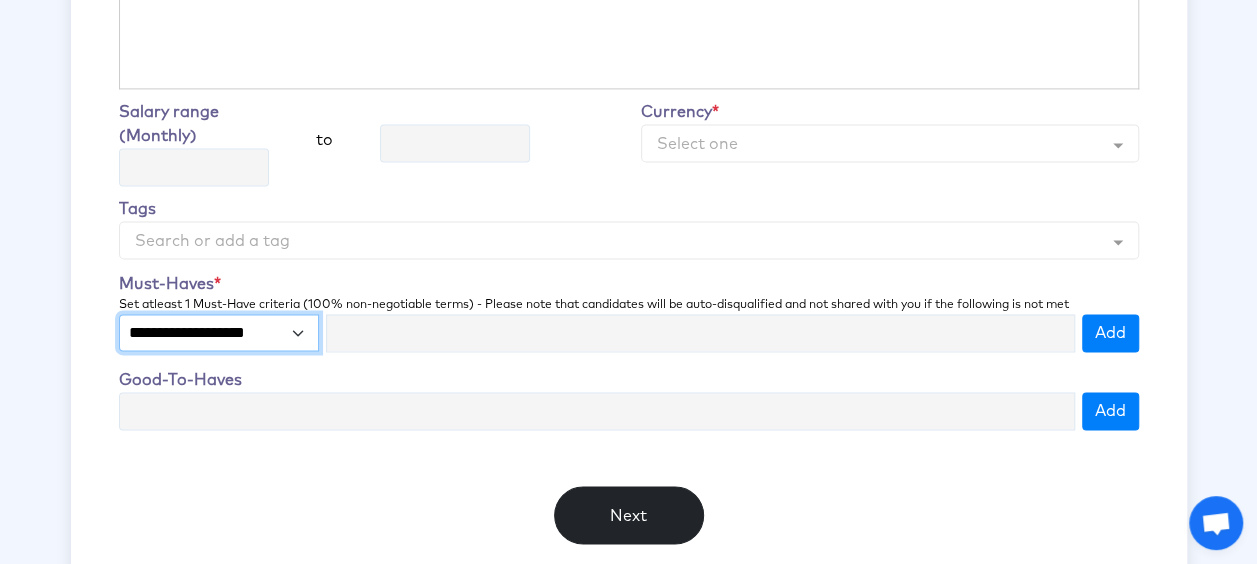 click on "**********" at bounding box center [219, 332] 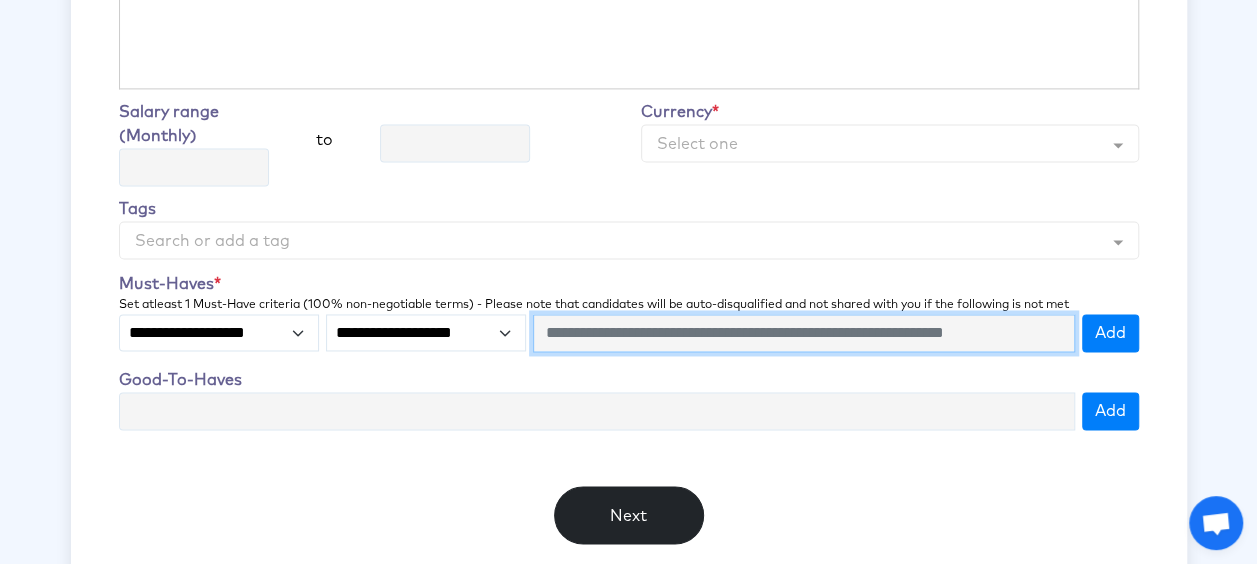 click at bounding box center (804, 333) 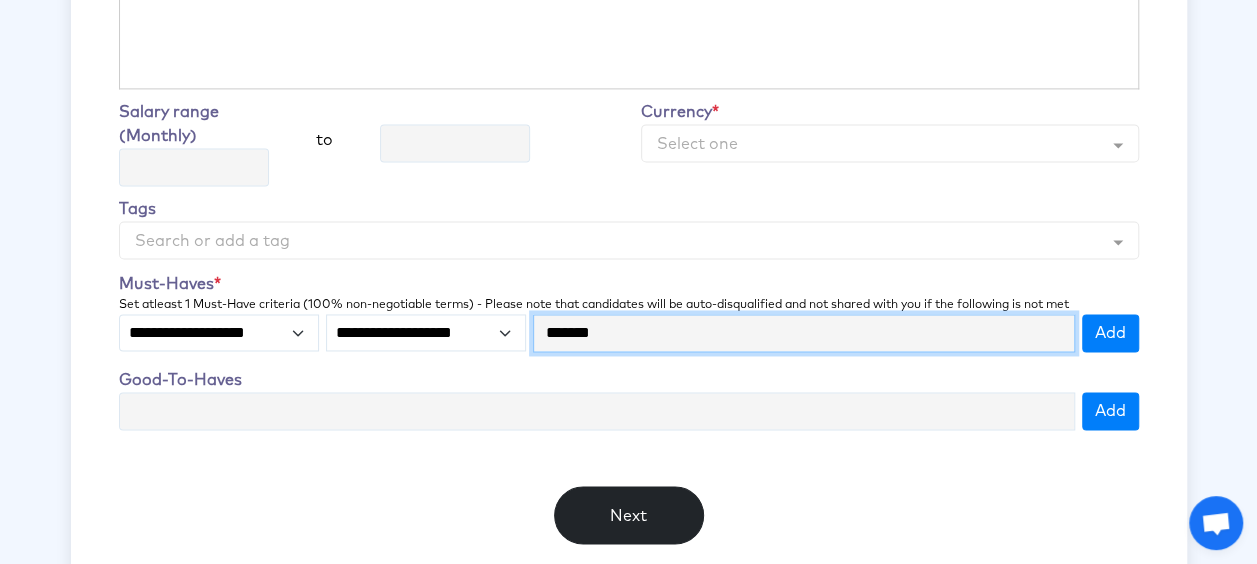 type on "*******" 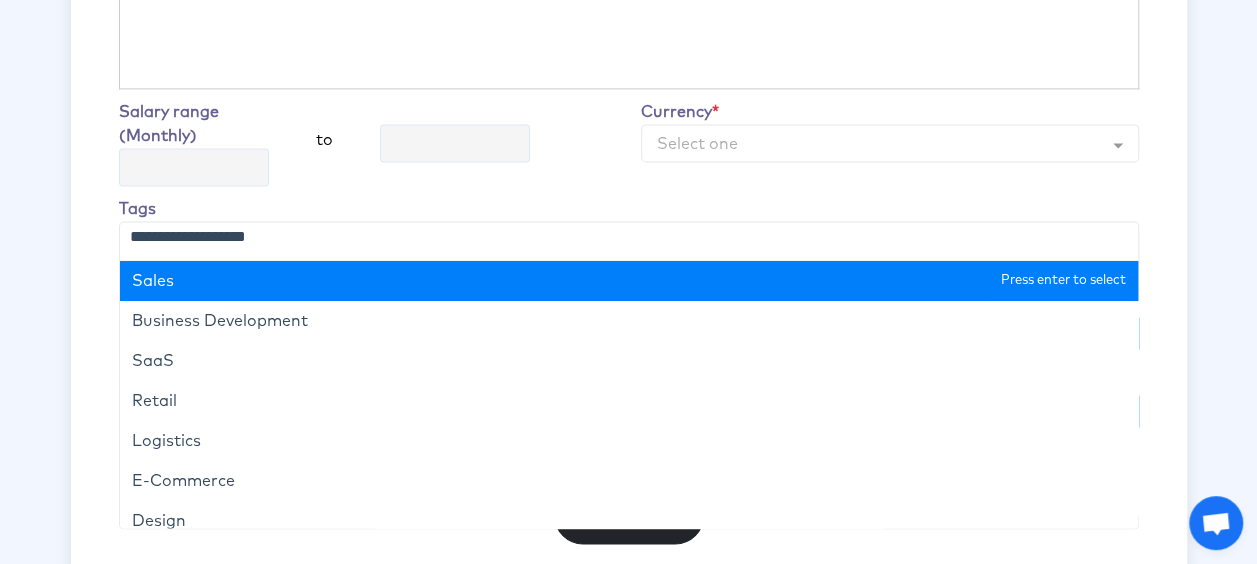 click at bounding box center (629, 241) 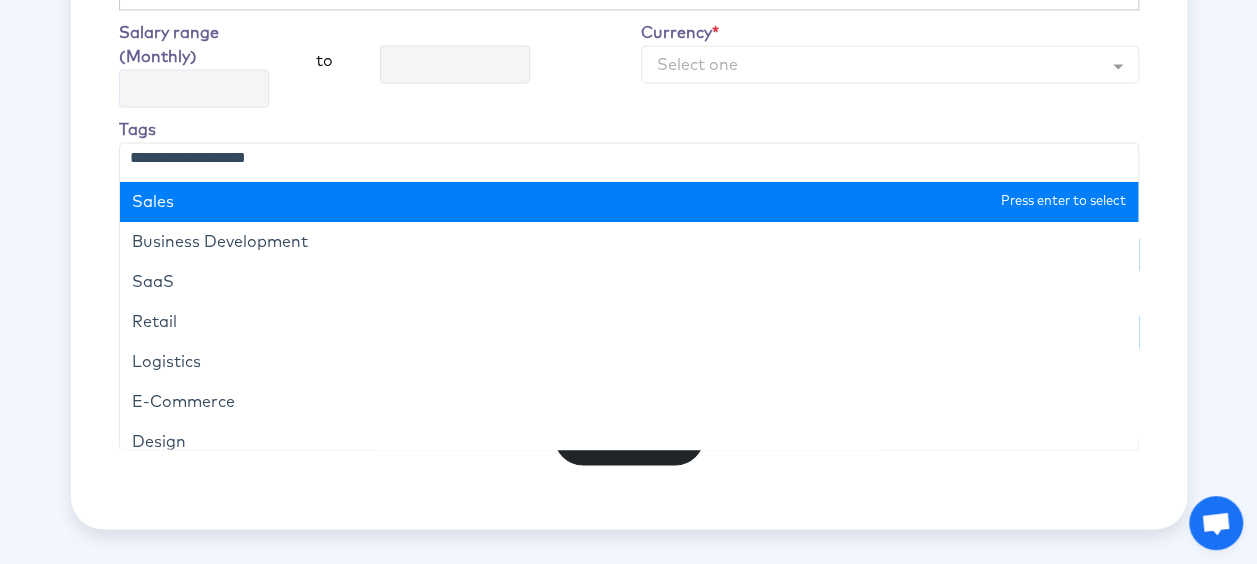 scroll, scrollTop: 1603, scrollLeft: 0, axis: vertical 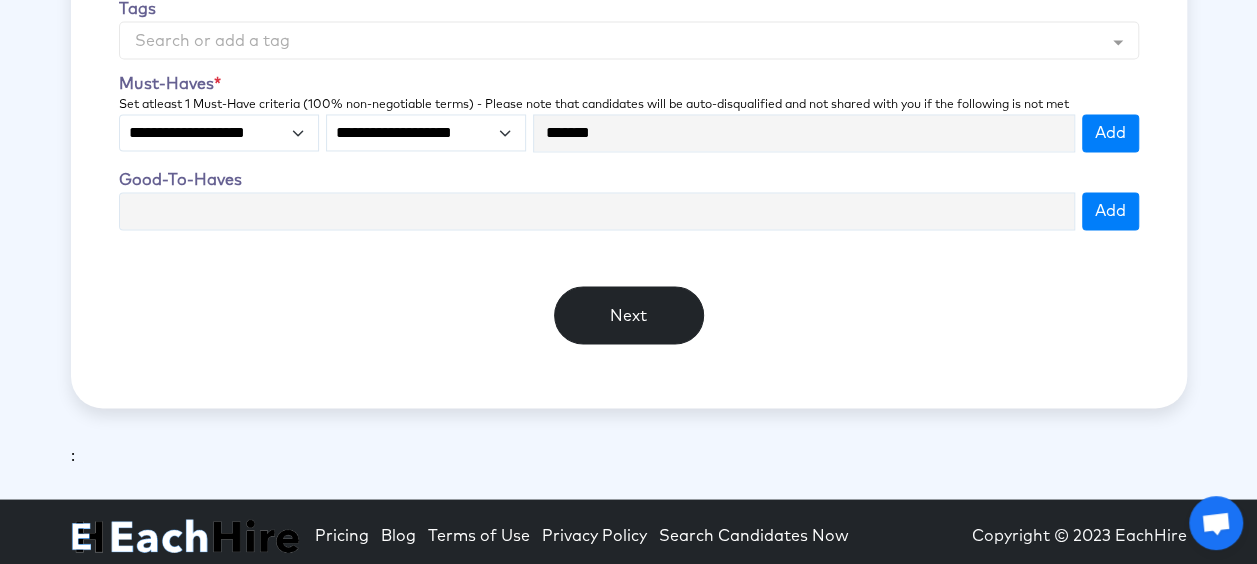 click on ":" at bounding box center [629, 455] 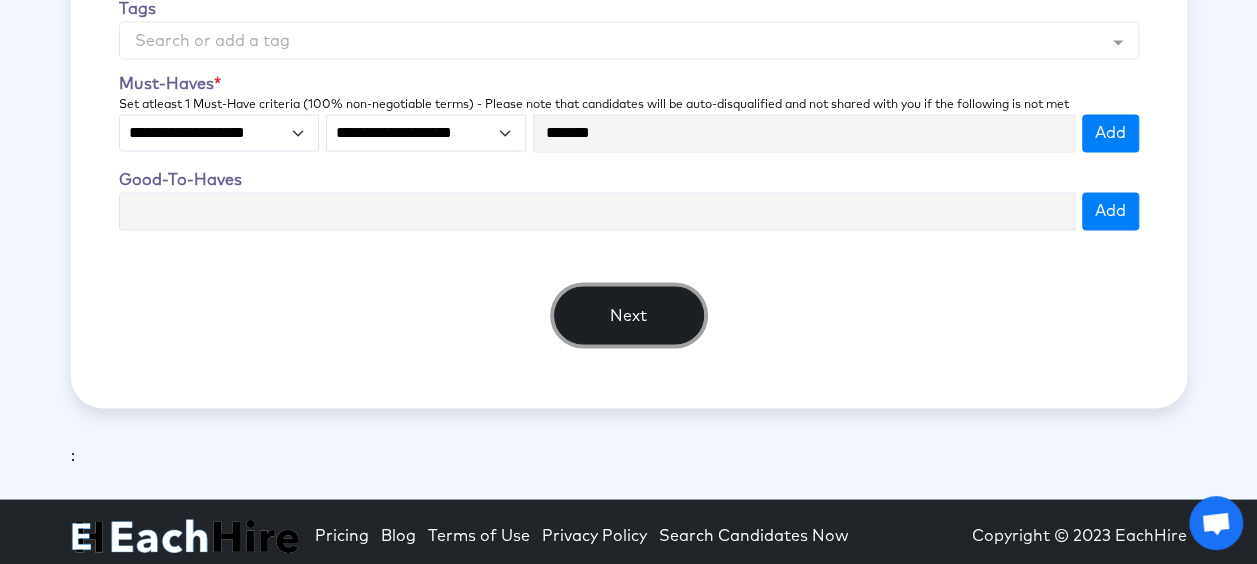 click on "Next" at bounding box center [629, 315] 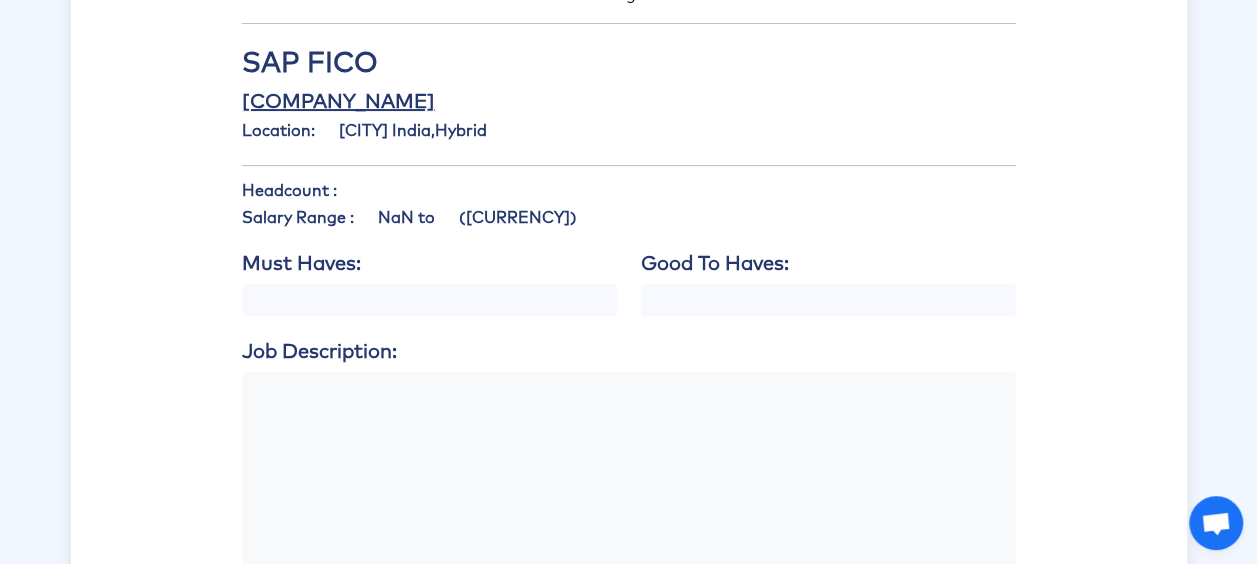 scroll, scrollTop: 200, scrollLeft: 0, axis: vertical 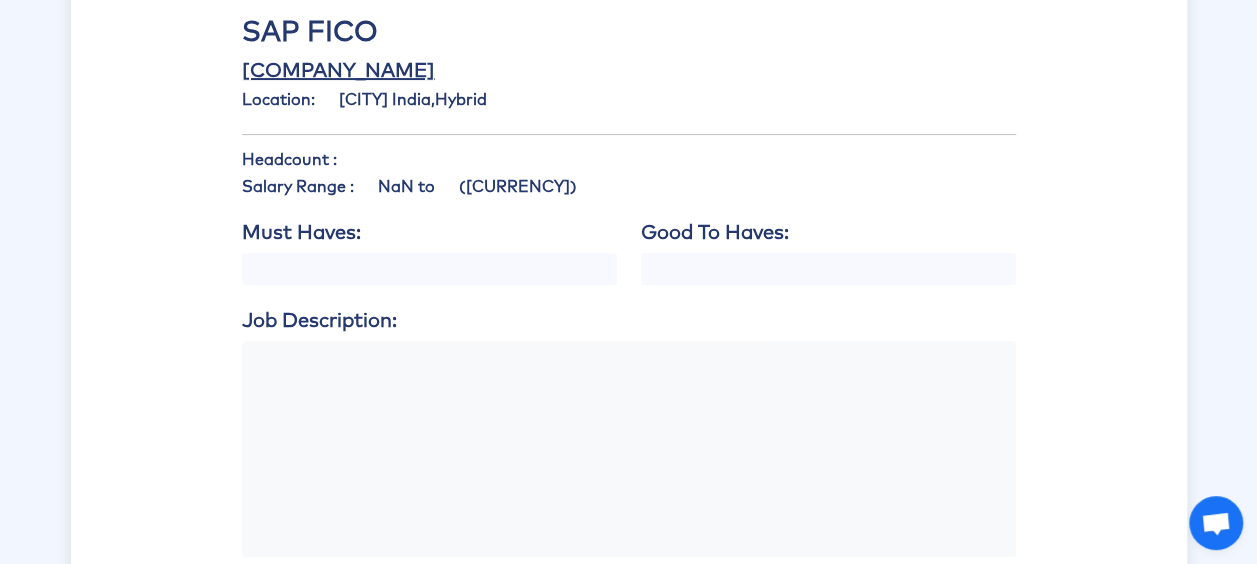 click at bounding box center (429, 269) 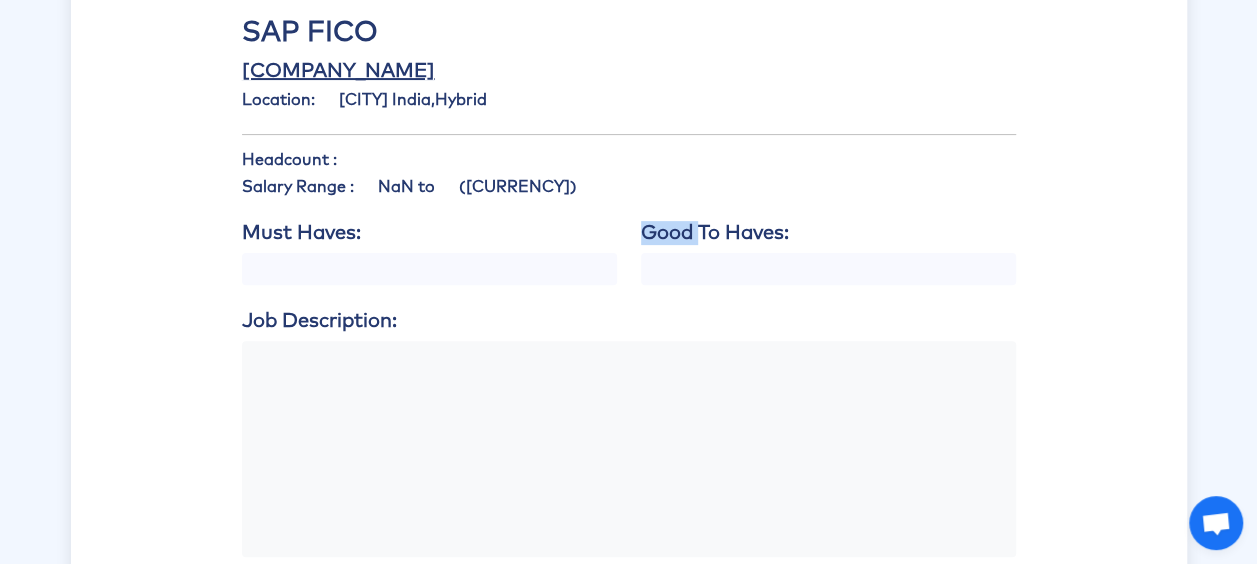 click at bounding box center (429, 269) 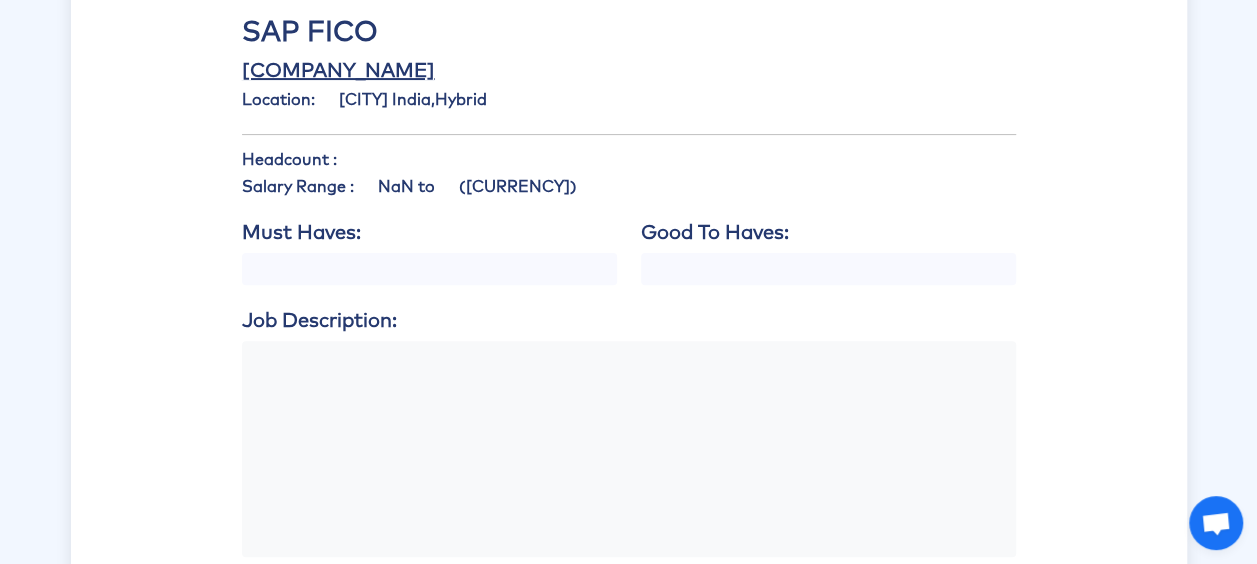 click at bounding box center (429, 269) 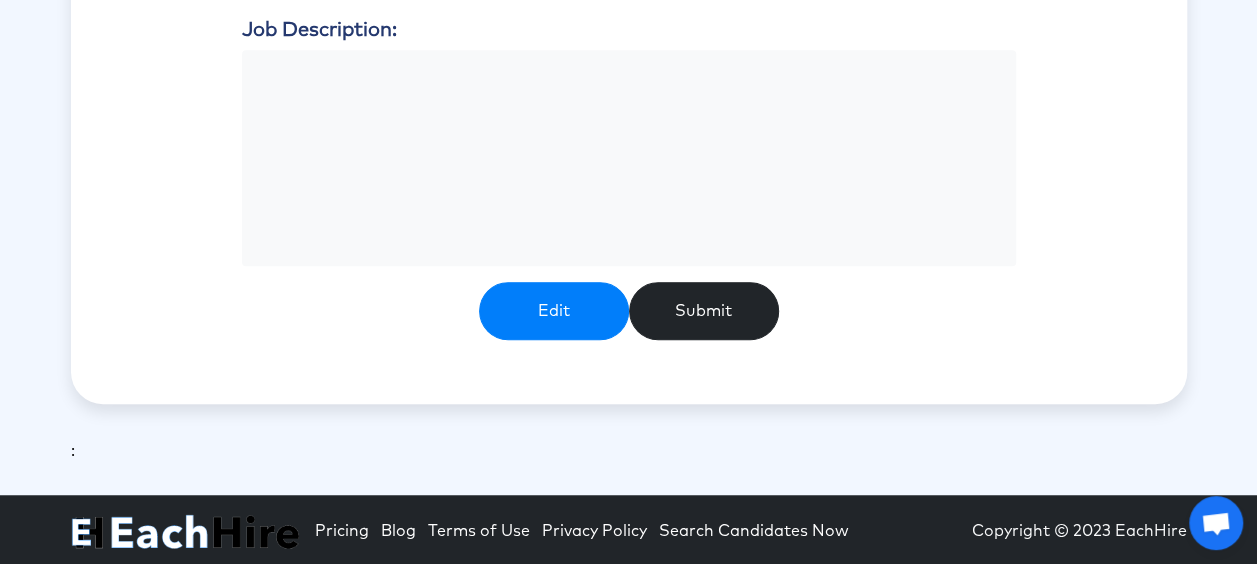scroll, scrollTop: 494, scrollLeft: 0, axis: vertical 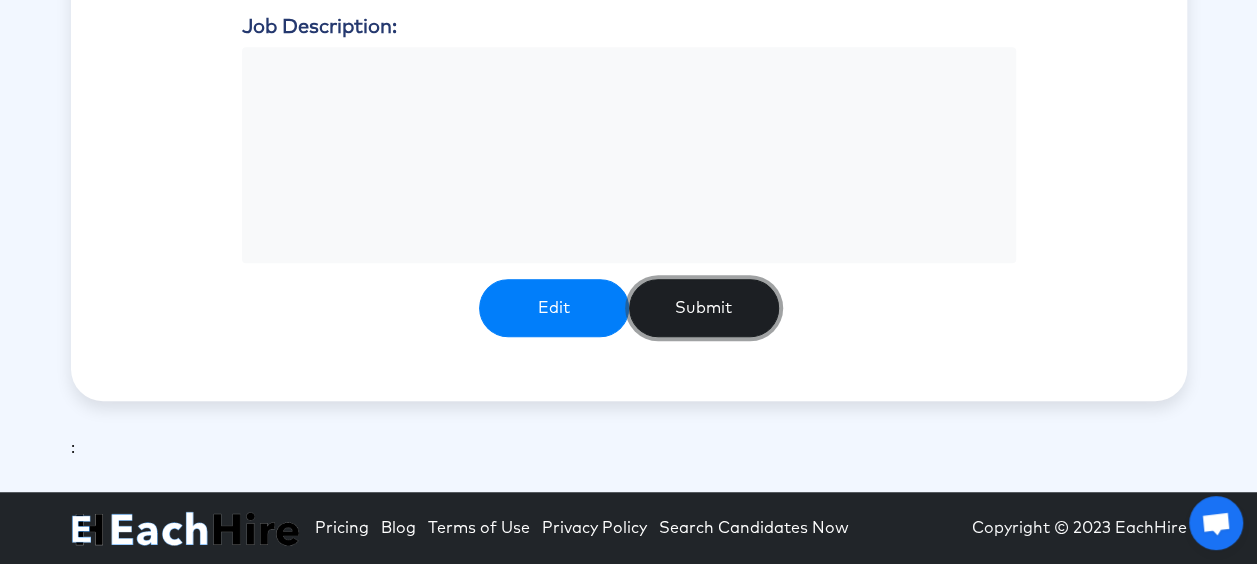 click on "Submit" at bounding box center (704, 308) 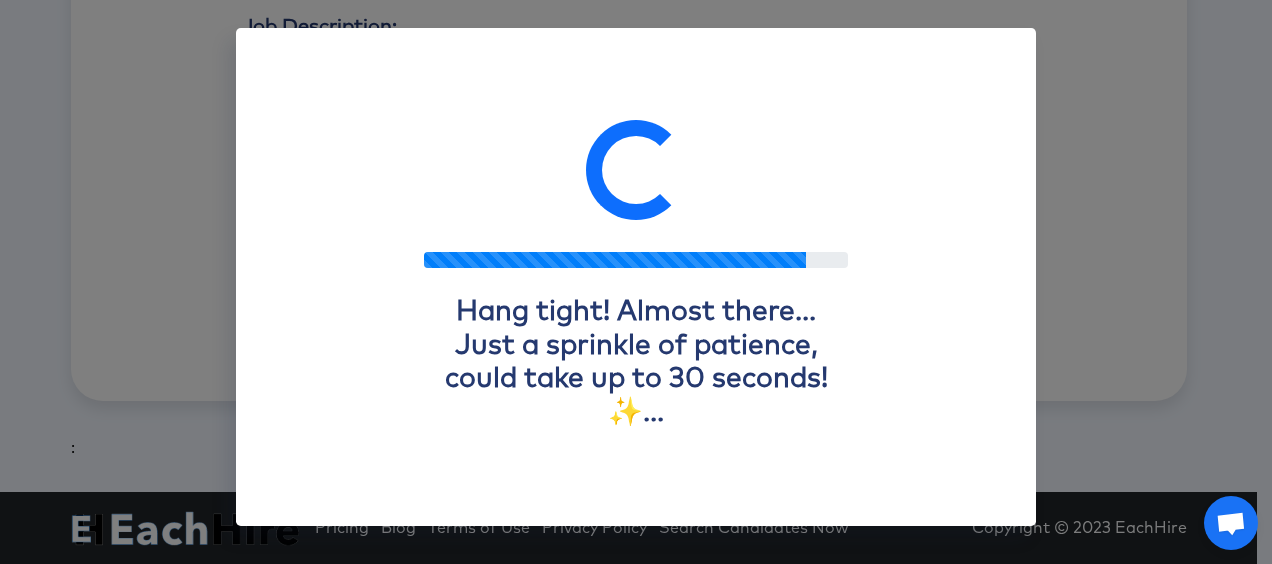click on "Loading...     Hang tight! Almost there... Just a sprinkle of patience, could take up to 30 seconds! ✨..." at bounding box center (636, 282) 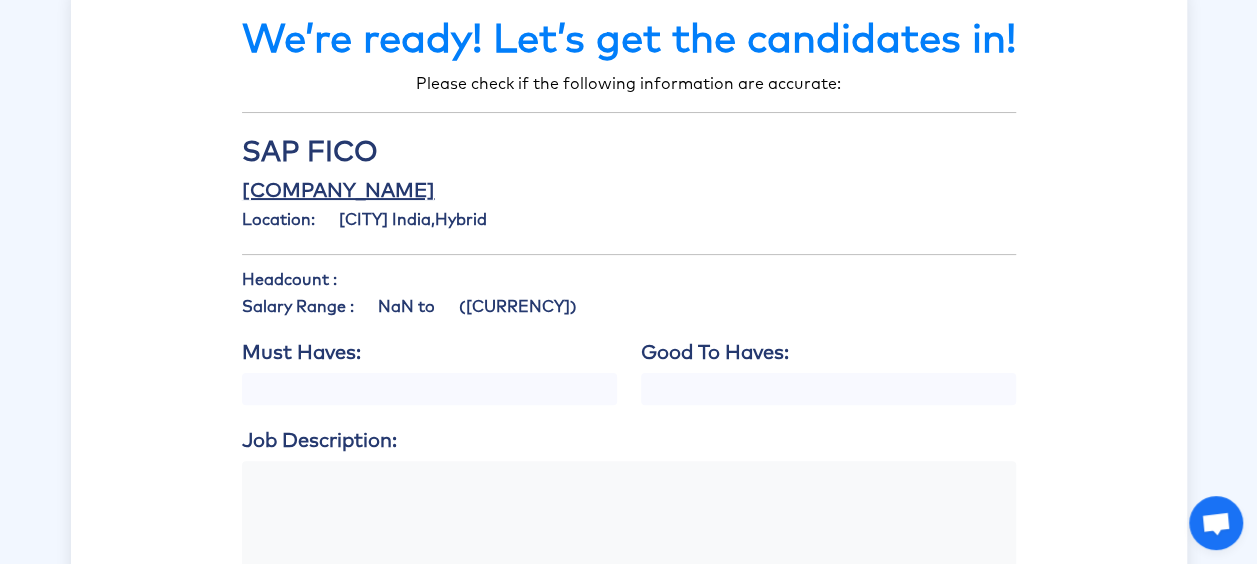 scroll, scrollTop: 0, scrollLeft: 0, axis: both 